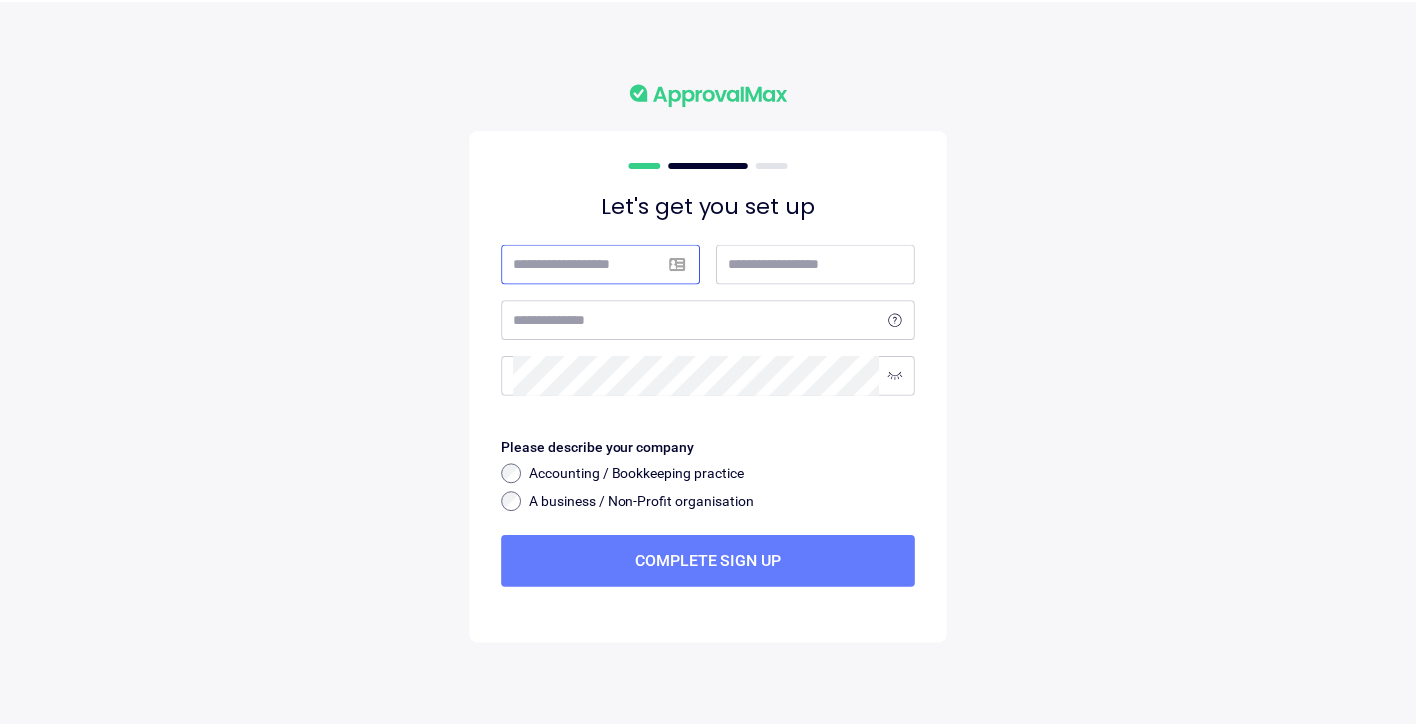 scroll, scrollTop: 0, scrollLeft: 0, axis: both 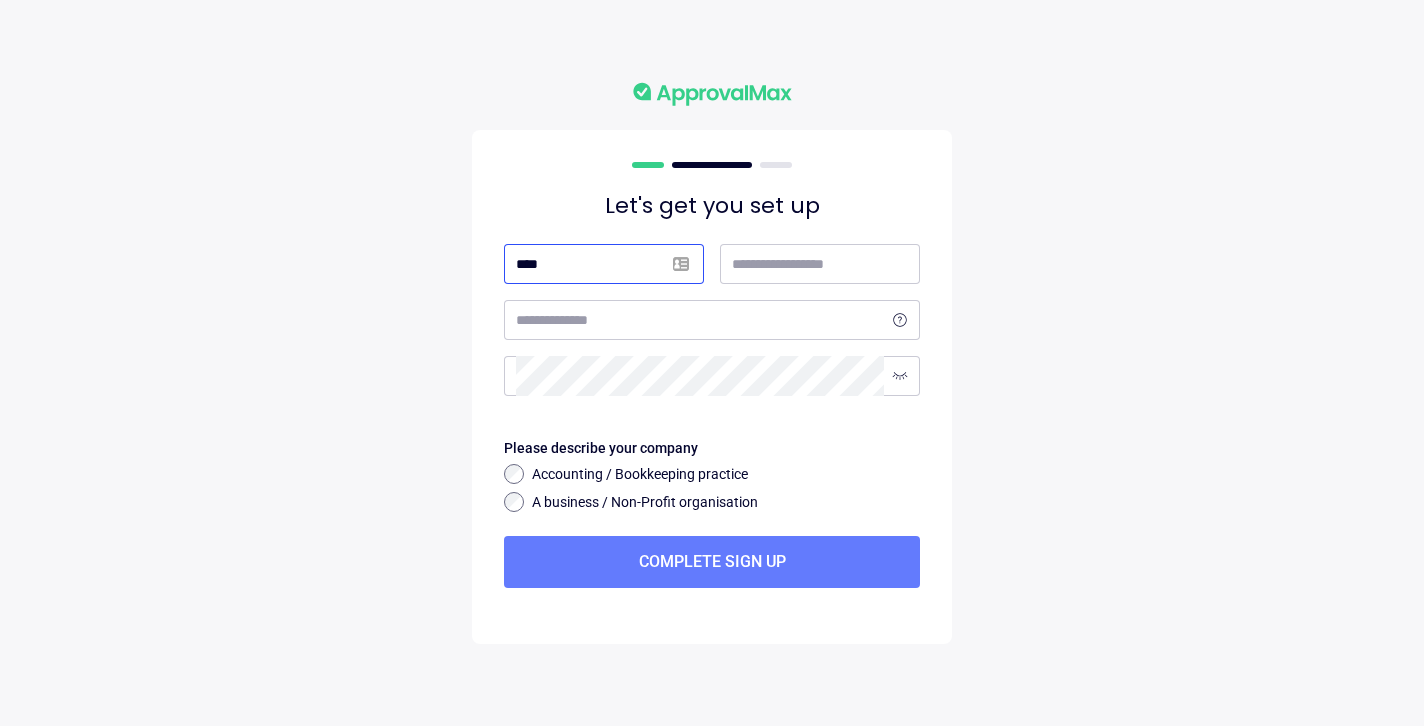 type on "****" 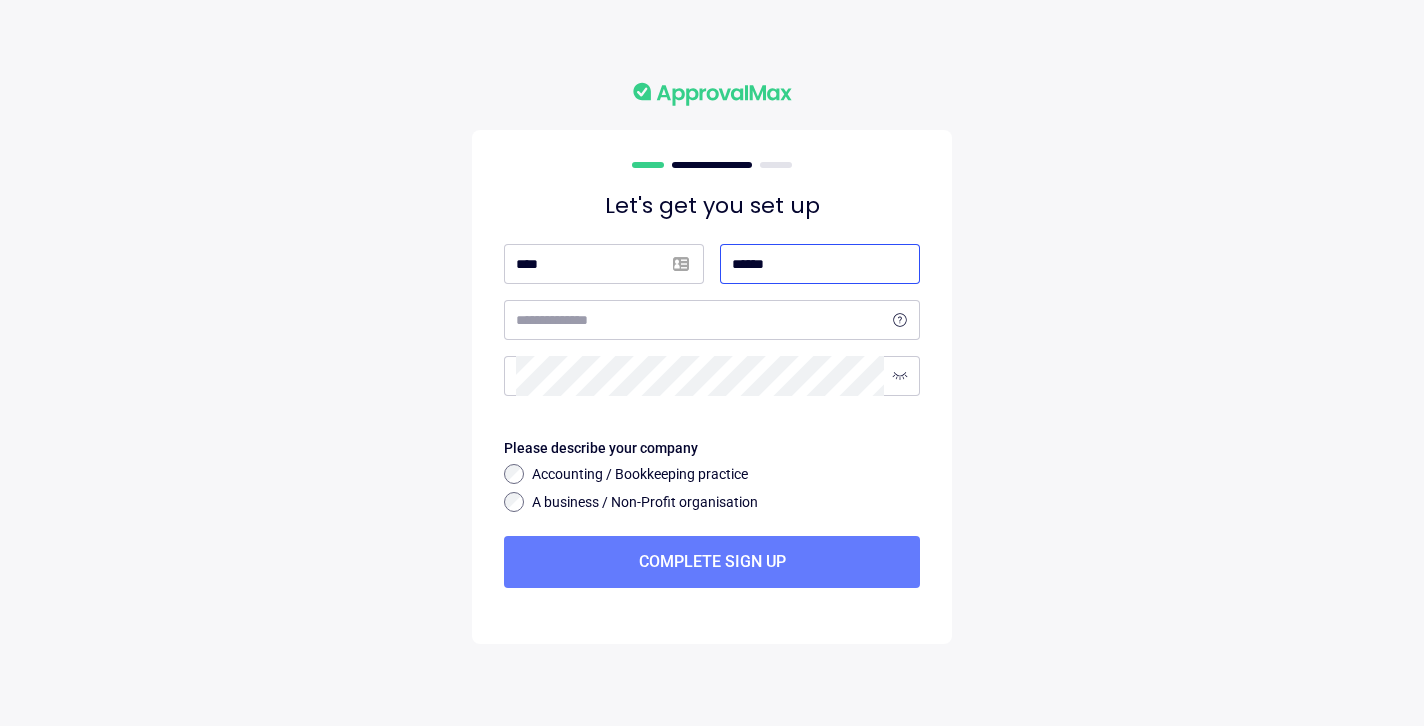 type on "******" 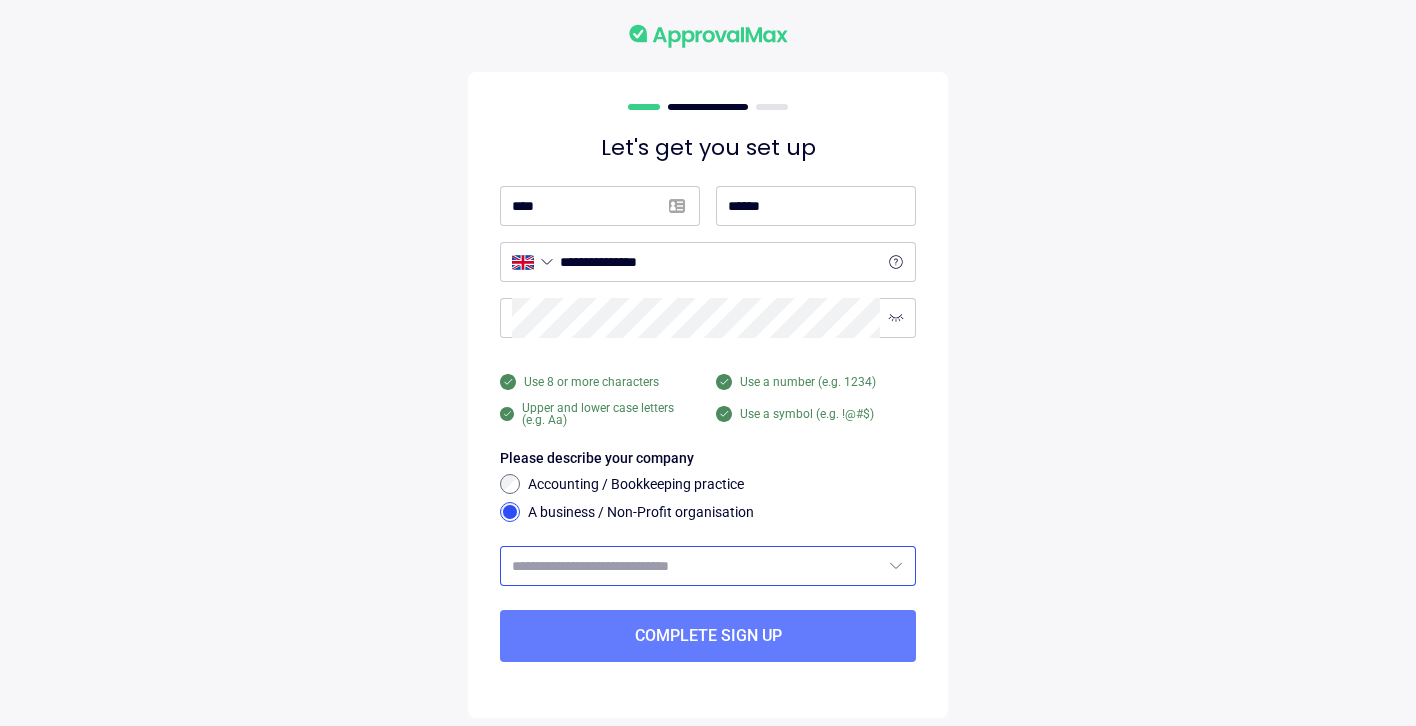 click at bounding box center [696, 566] 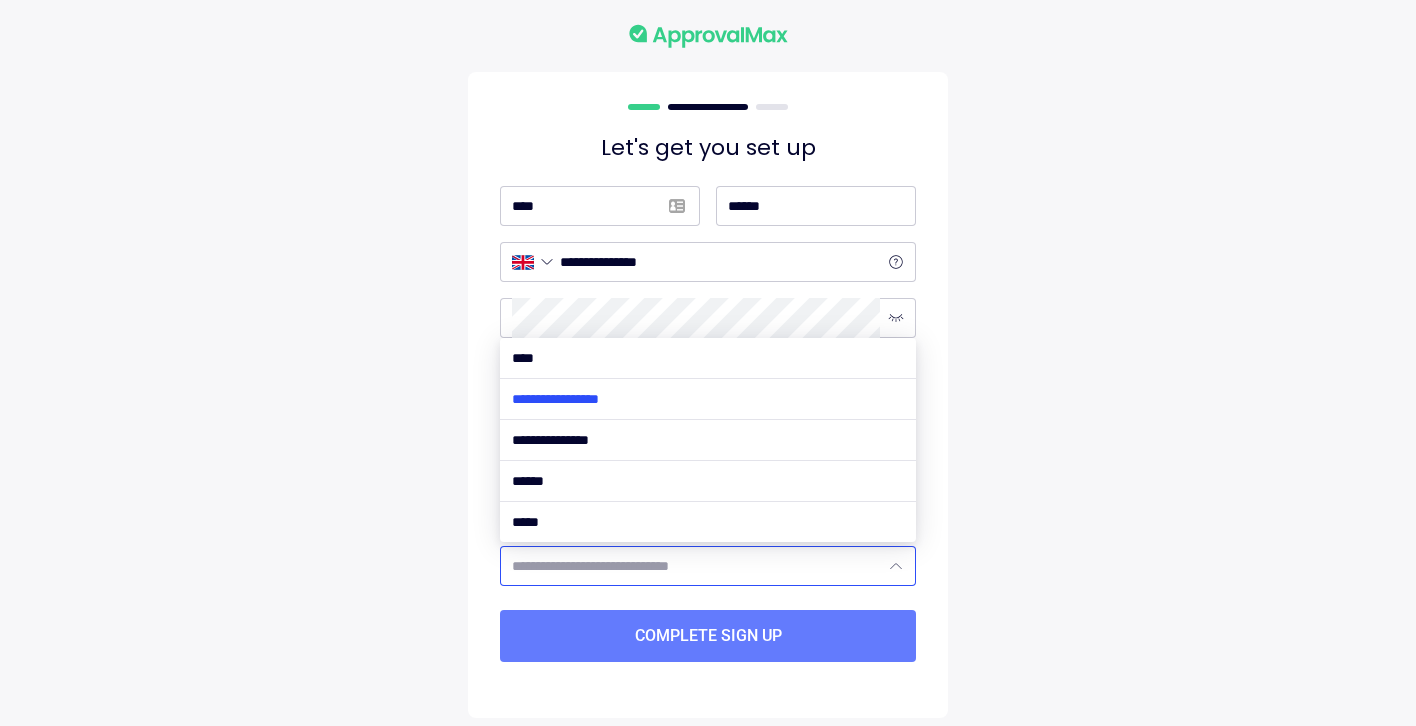 click at bounding box center (708, 399) 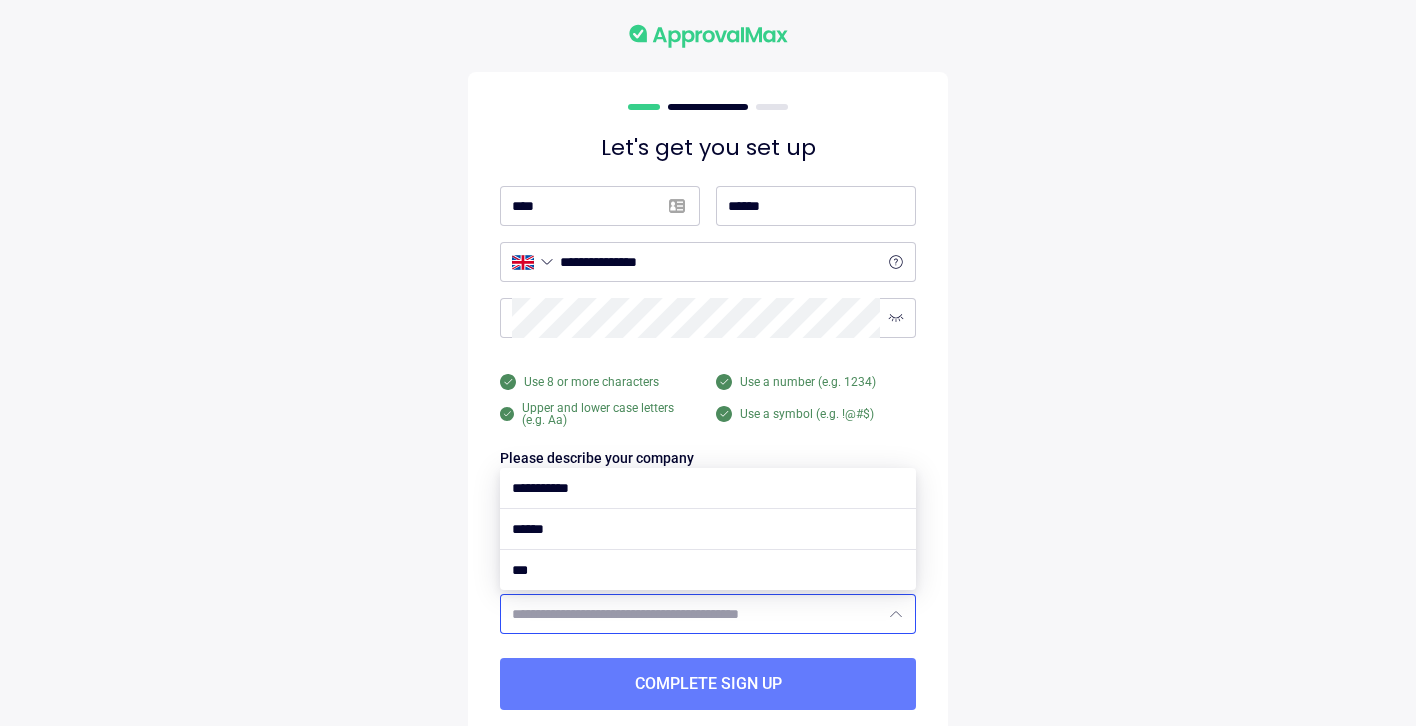 click at bounding box center [696, 614] 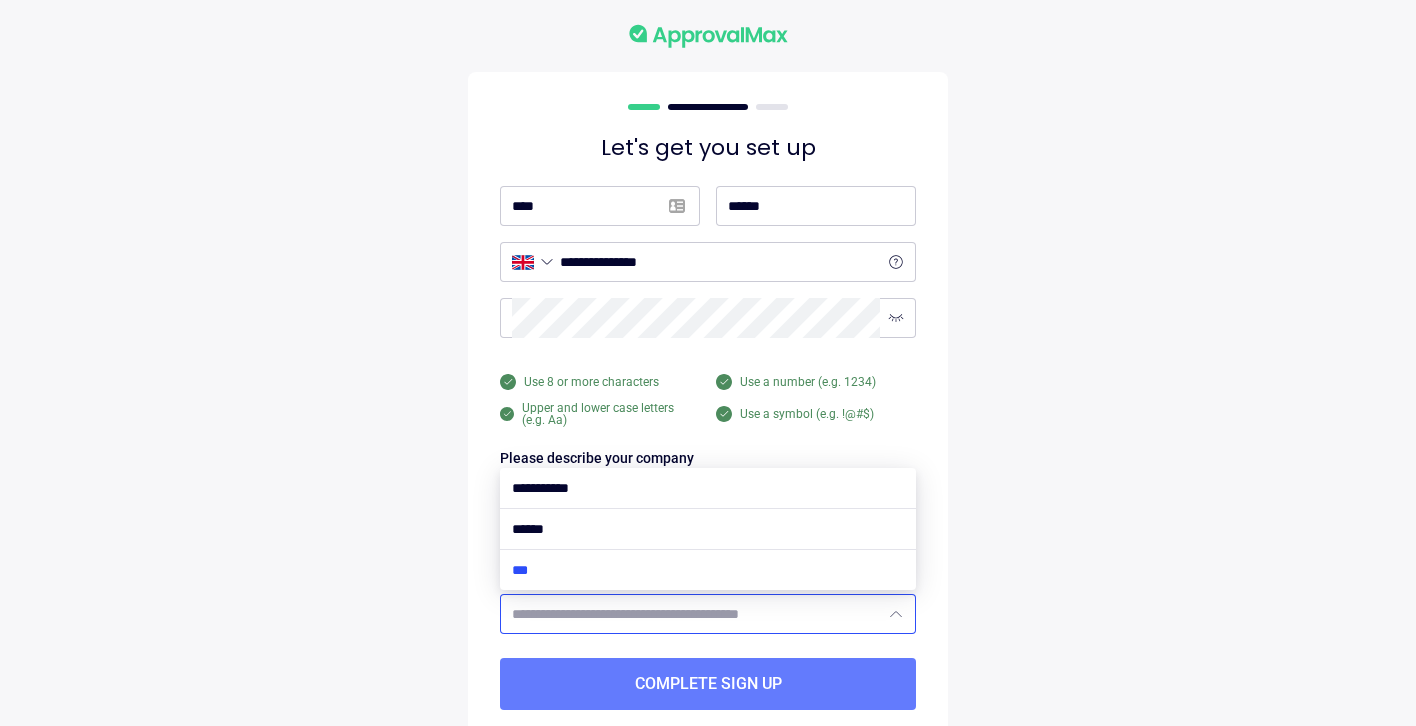 click at bounding box center (708, 570) 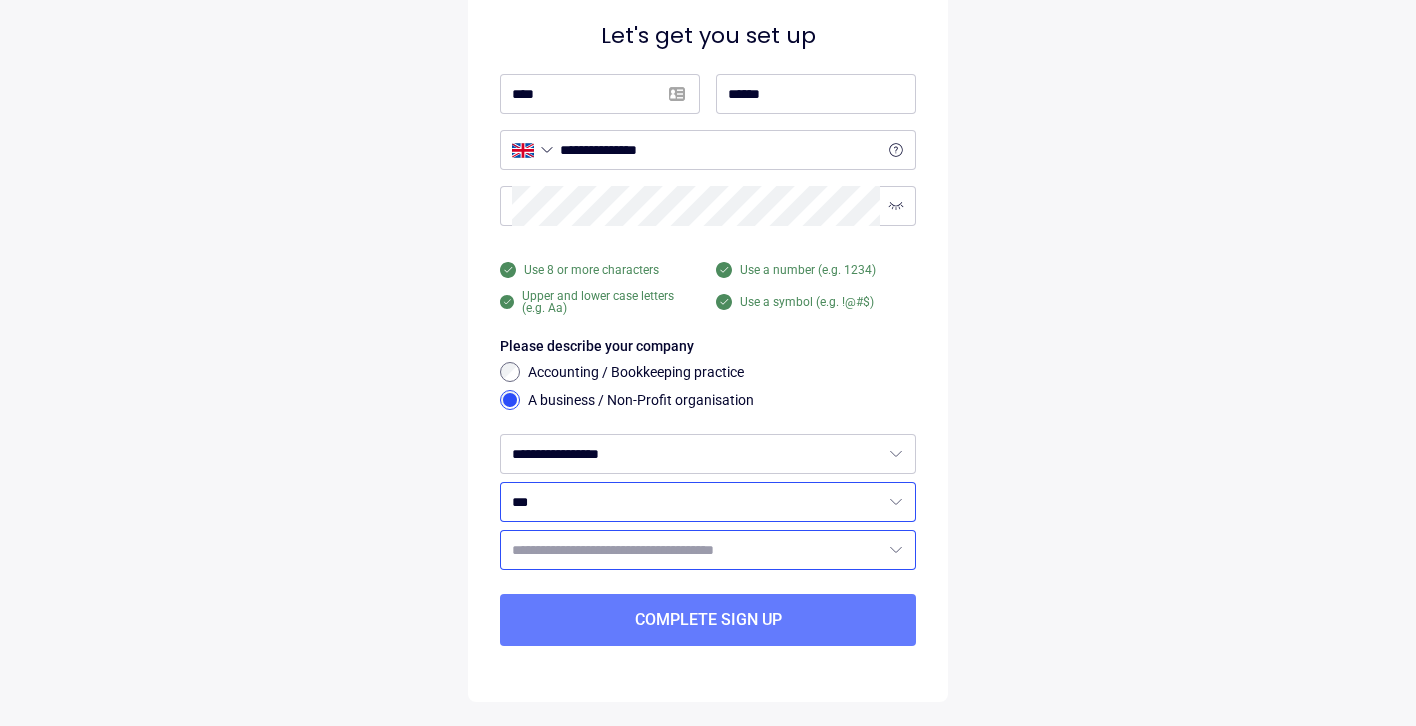 scroll, scrollTop: 112, scrollLeft: 0, axis: vertical 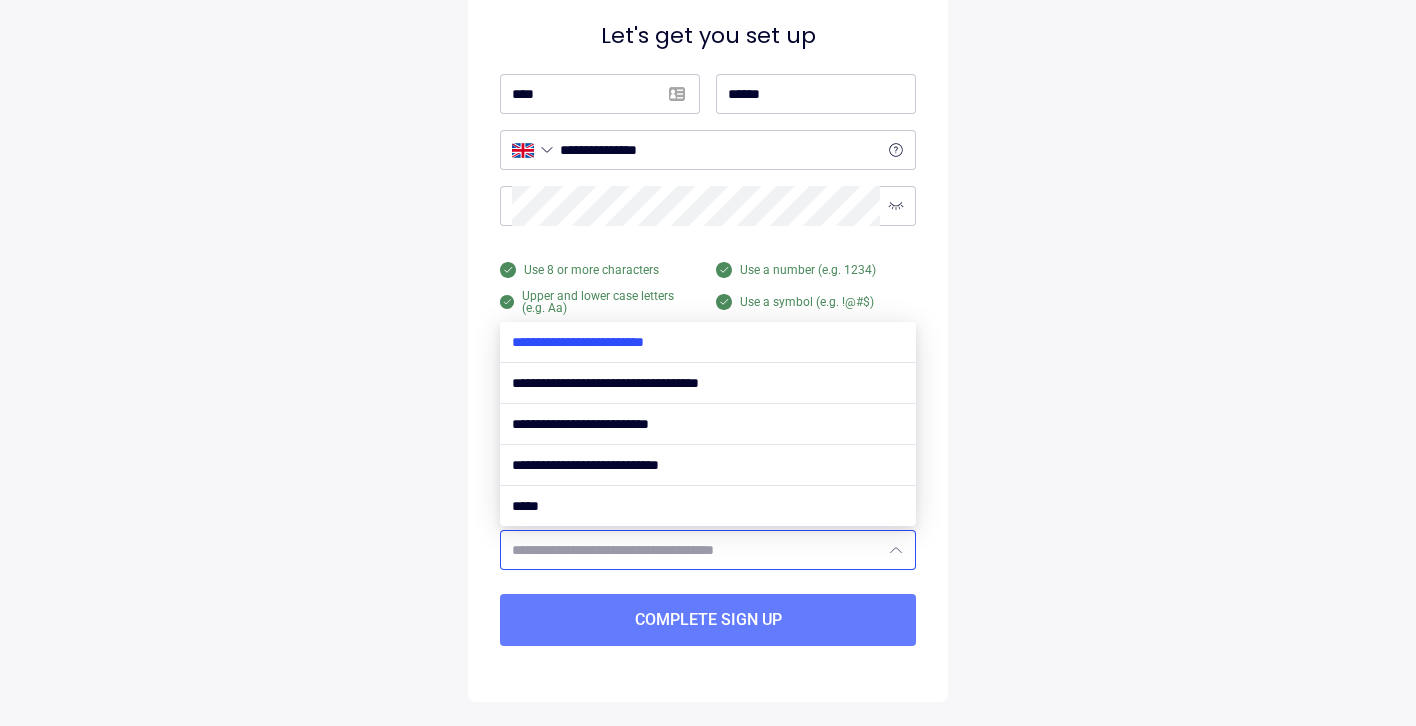 click at bounding box center [708, 424] 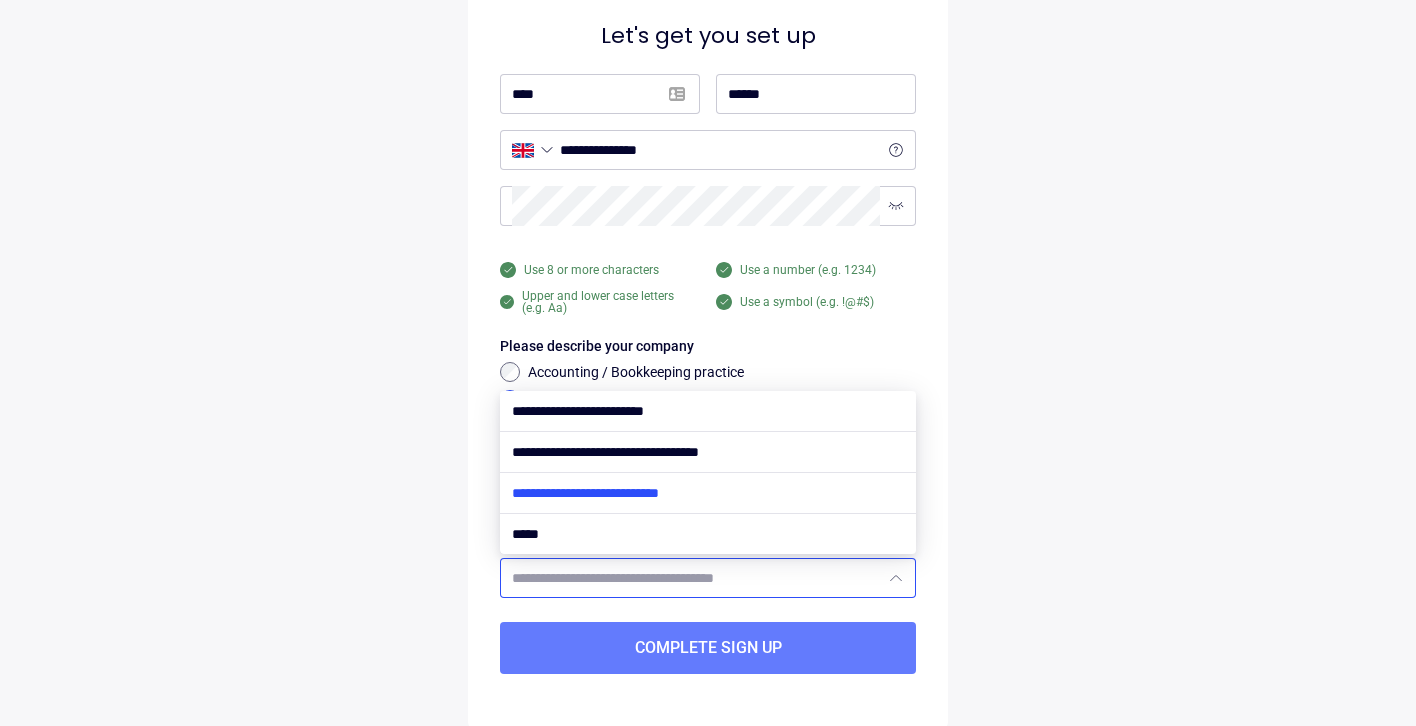 click at bounding box center [708, 493] 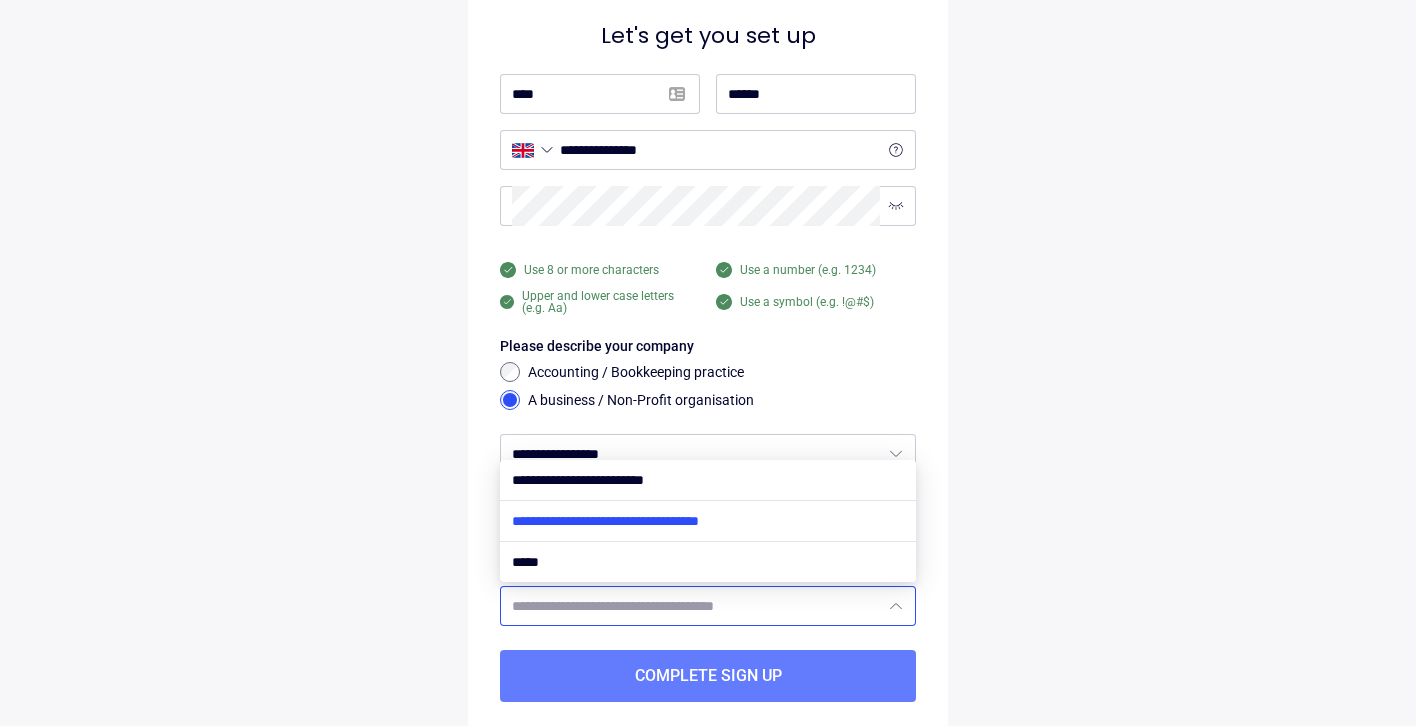 click at bounding box center [708, 521] 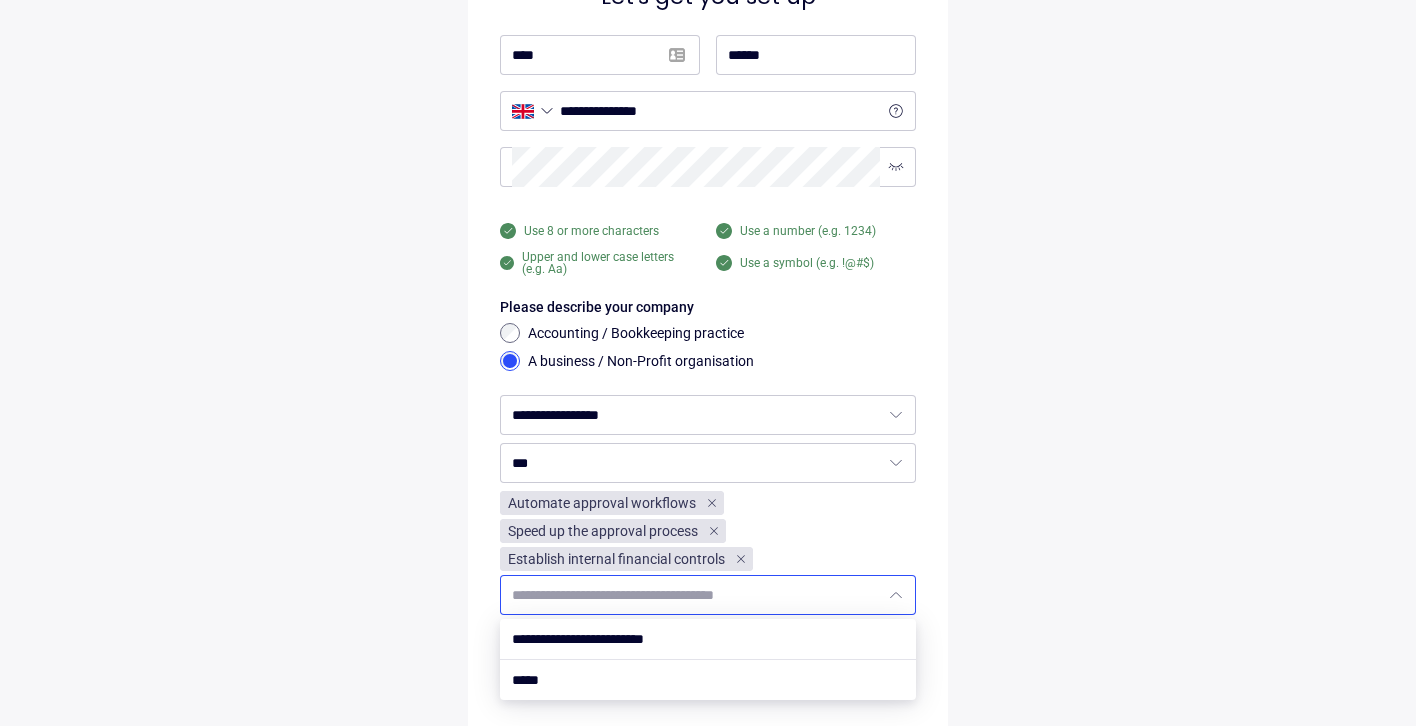 scroll, scrollTop: 152, scrollLeft: 0, axis: vertical 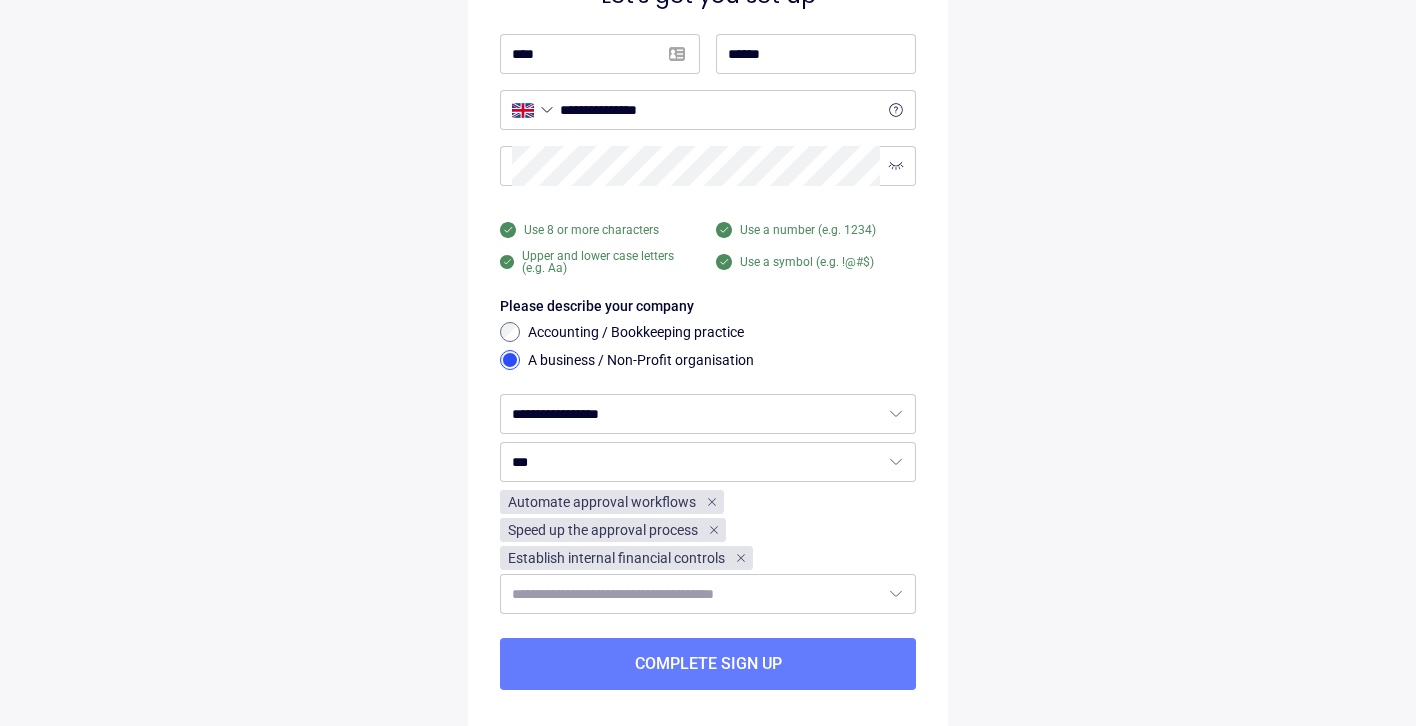 click on "[NAME] [NAME]" at bounding box center (708, 333) 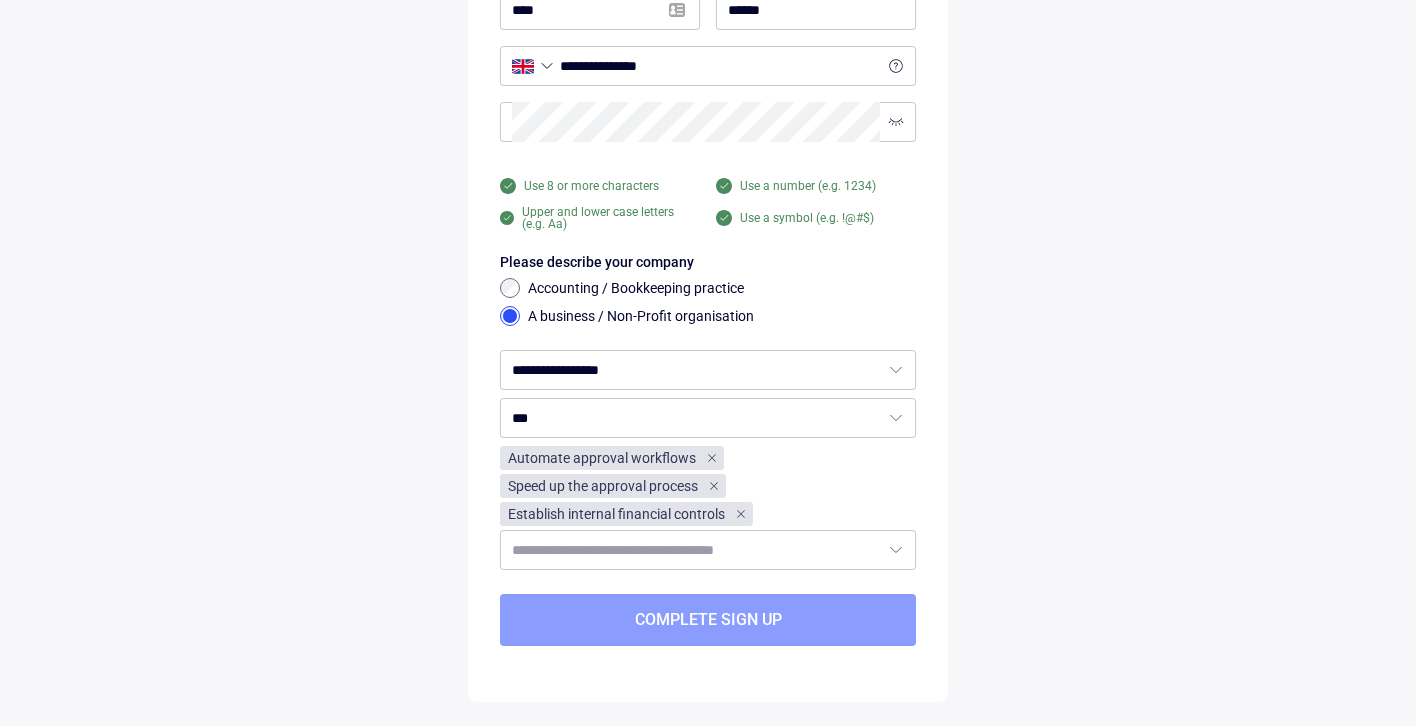 scroll, scrollTop: 196, scrollLeft: 0, axis: vertical 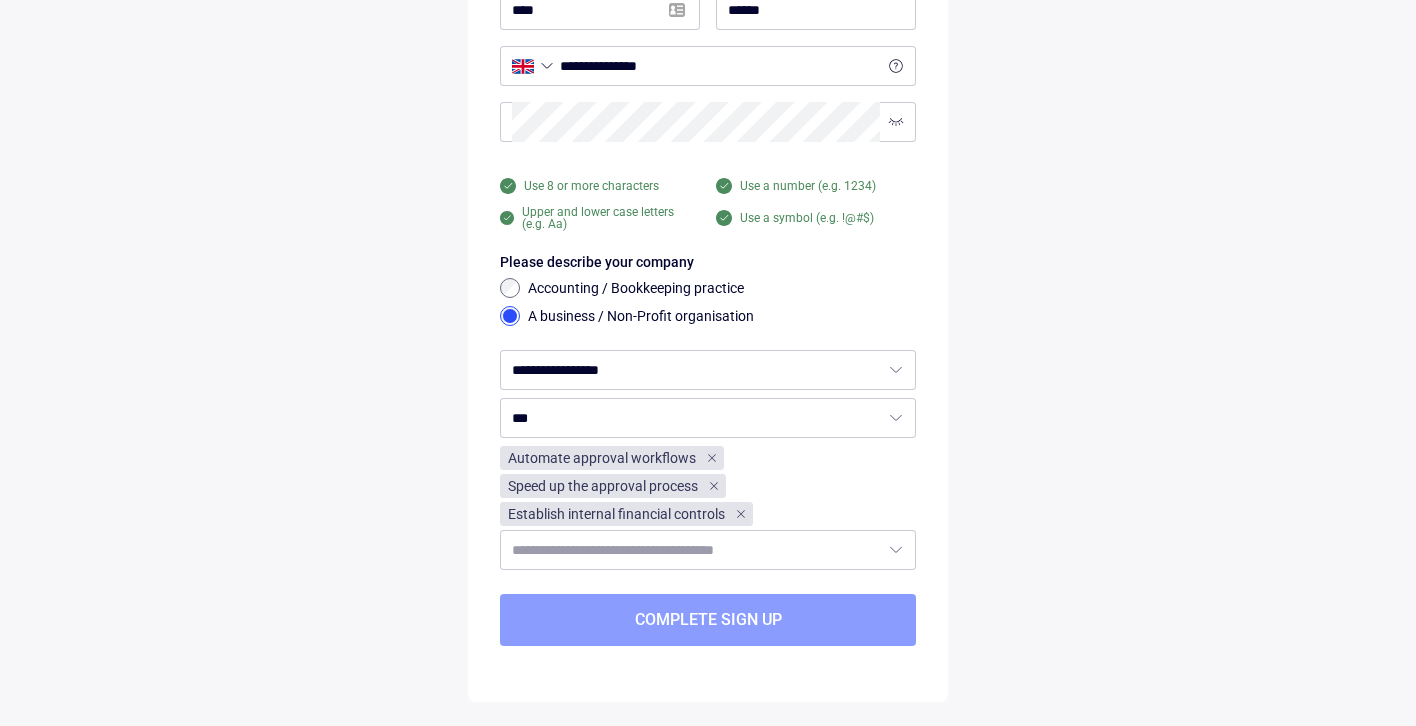 click on "Complete sign up" at bounding box center (708, 620) 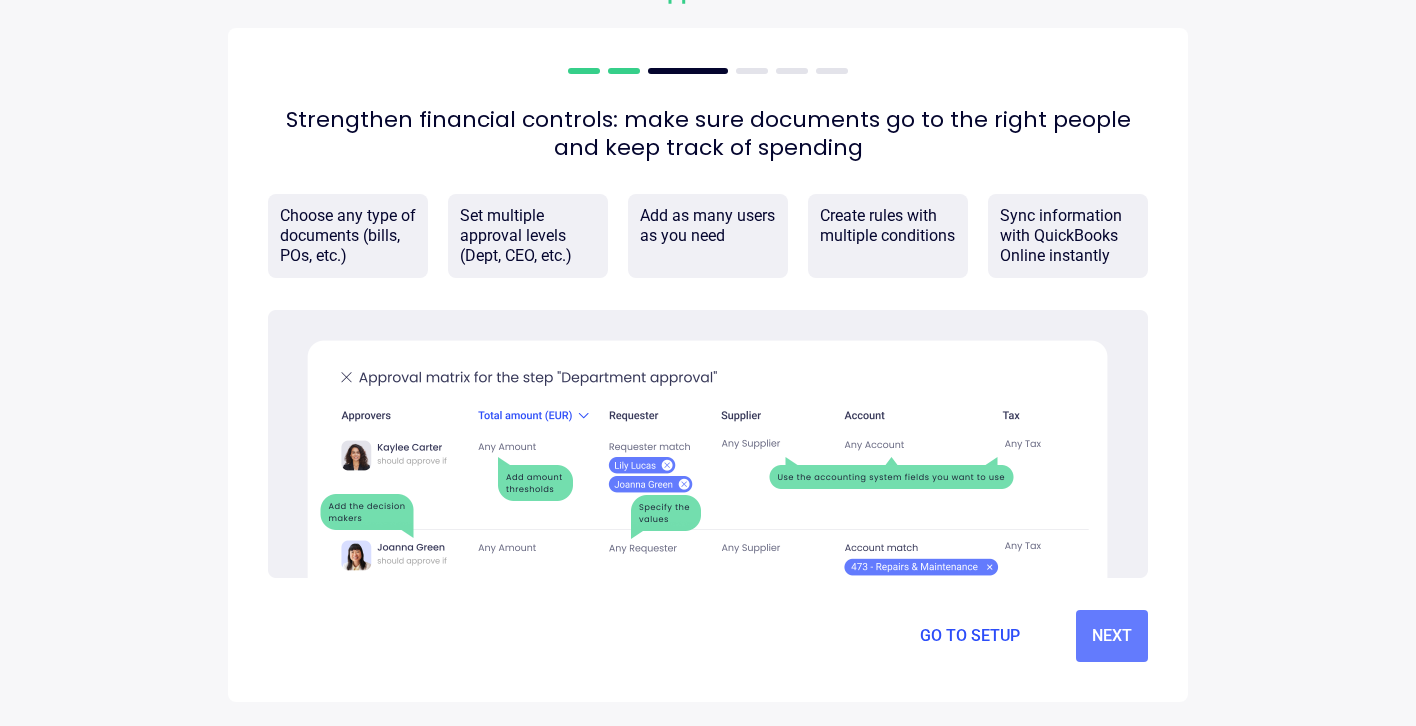 scroll, scrollTop: 0, scrollLeft: 0, axis: both 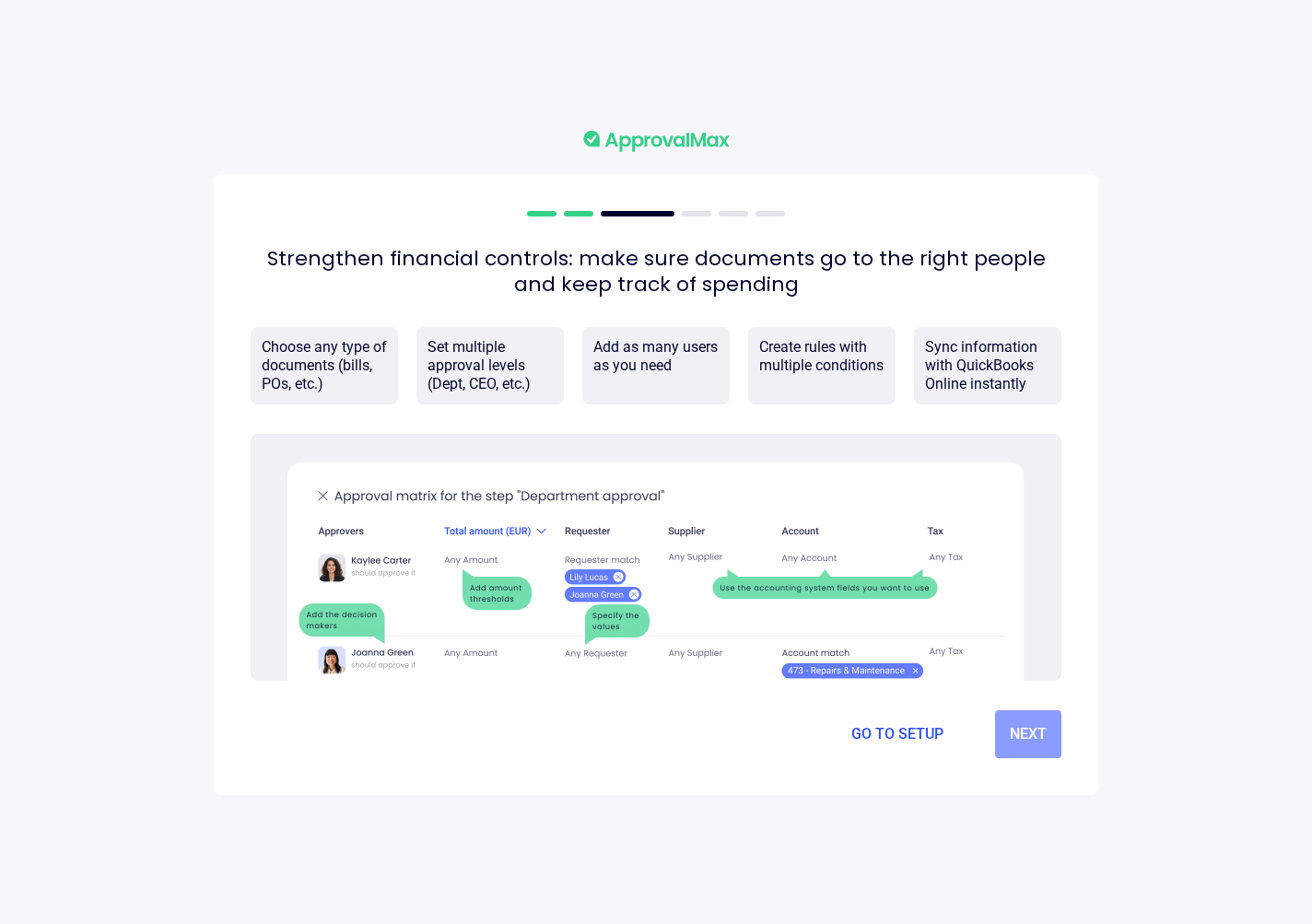 click on "Next" at bounding box center (1028, 734) 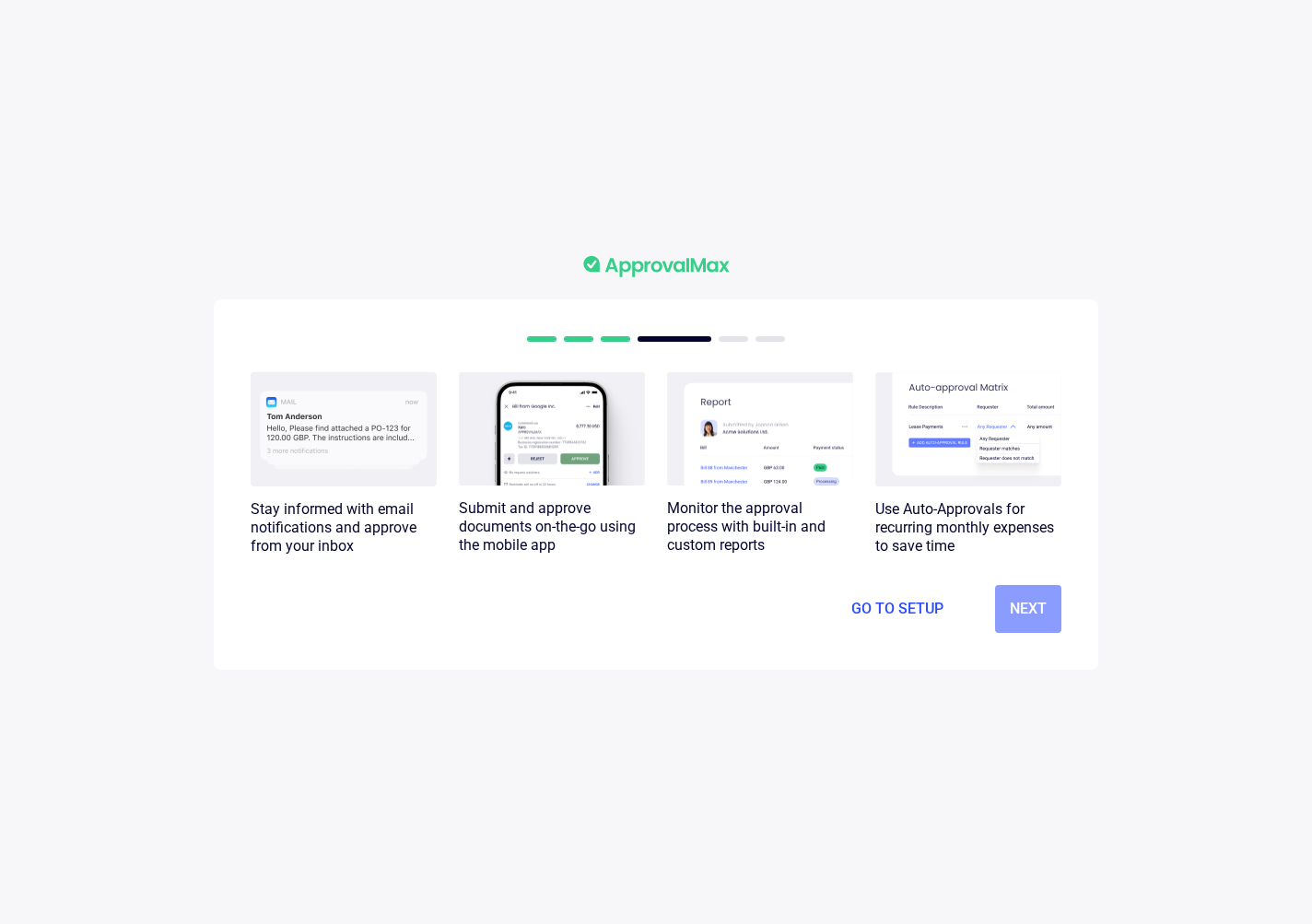click on "Next" at bounding box center [1028, 609] 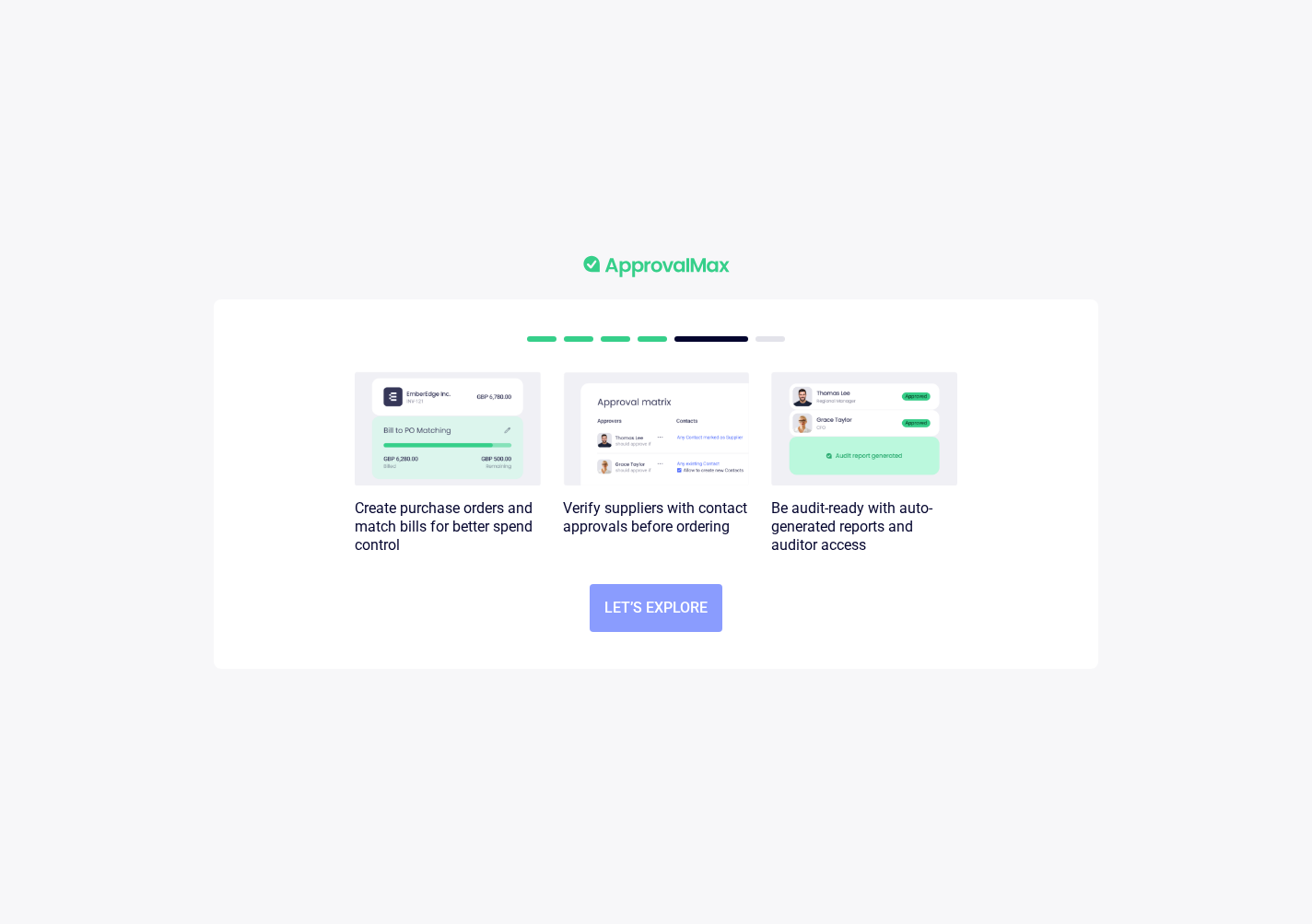 click on "Let’s explore" at bounding box center [656, 608] 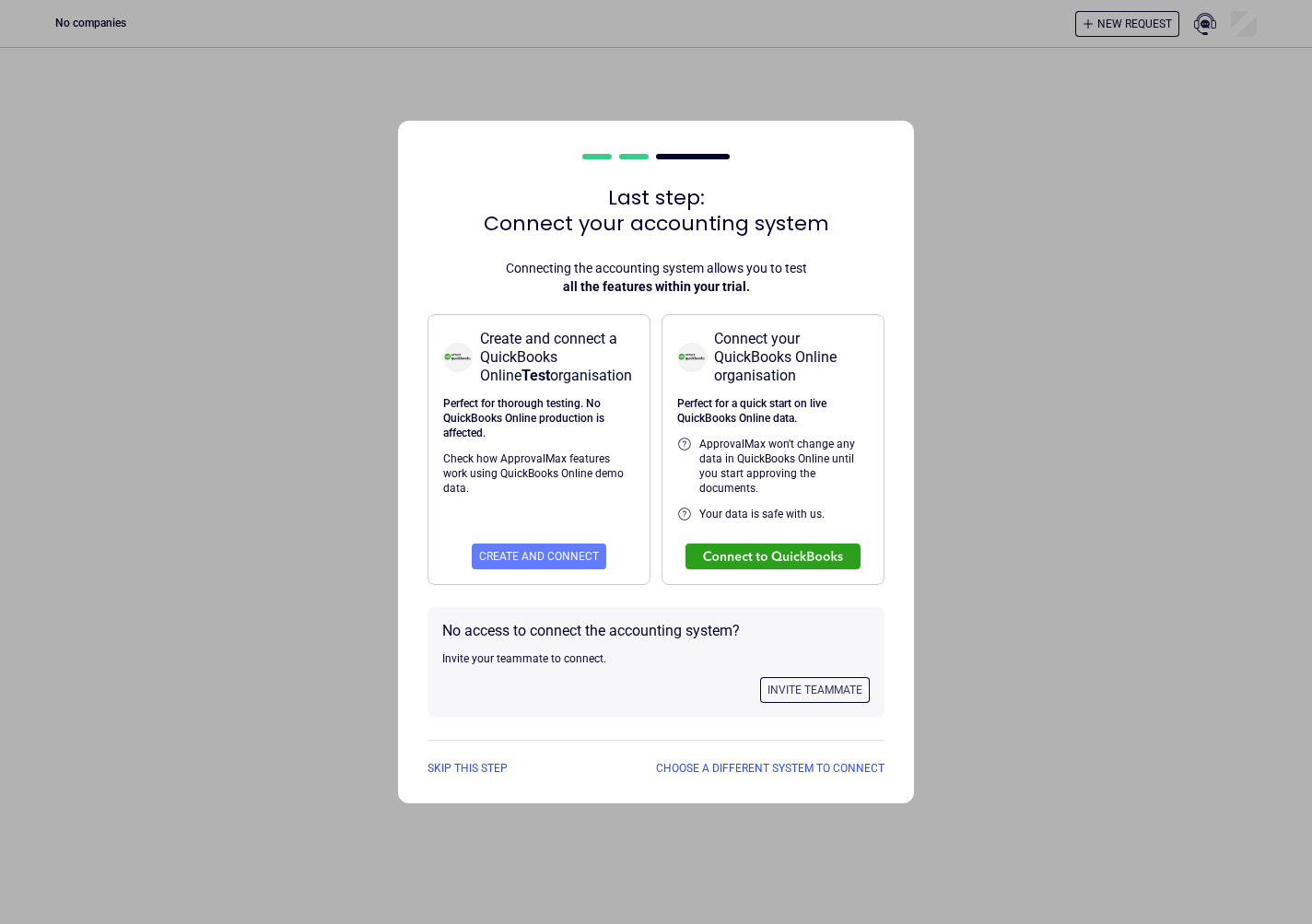 click on "Last step: Connect your accounting system Connecting the accounting system allows you to test all the features within your trial. Create and connect a QuickBooks Online  Test  organisation Perfect for thorough testing. No QuickBooks Online production is affected. Check how ApprovalMax features work using QuickBooks Online demo data. Create and connect Connect your QuickBooks Online organisation Perfect for a quick start on live QuickBooks Online data. ApprovalMax won't change any data in QuickBooks Online until you start approving the documents. Your data is safe with us. No access to connect the accounting system? Invite your teammate to connect. Invite teammate Skip this step Choose a different system to connect" at bounding box center (656, 462) 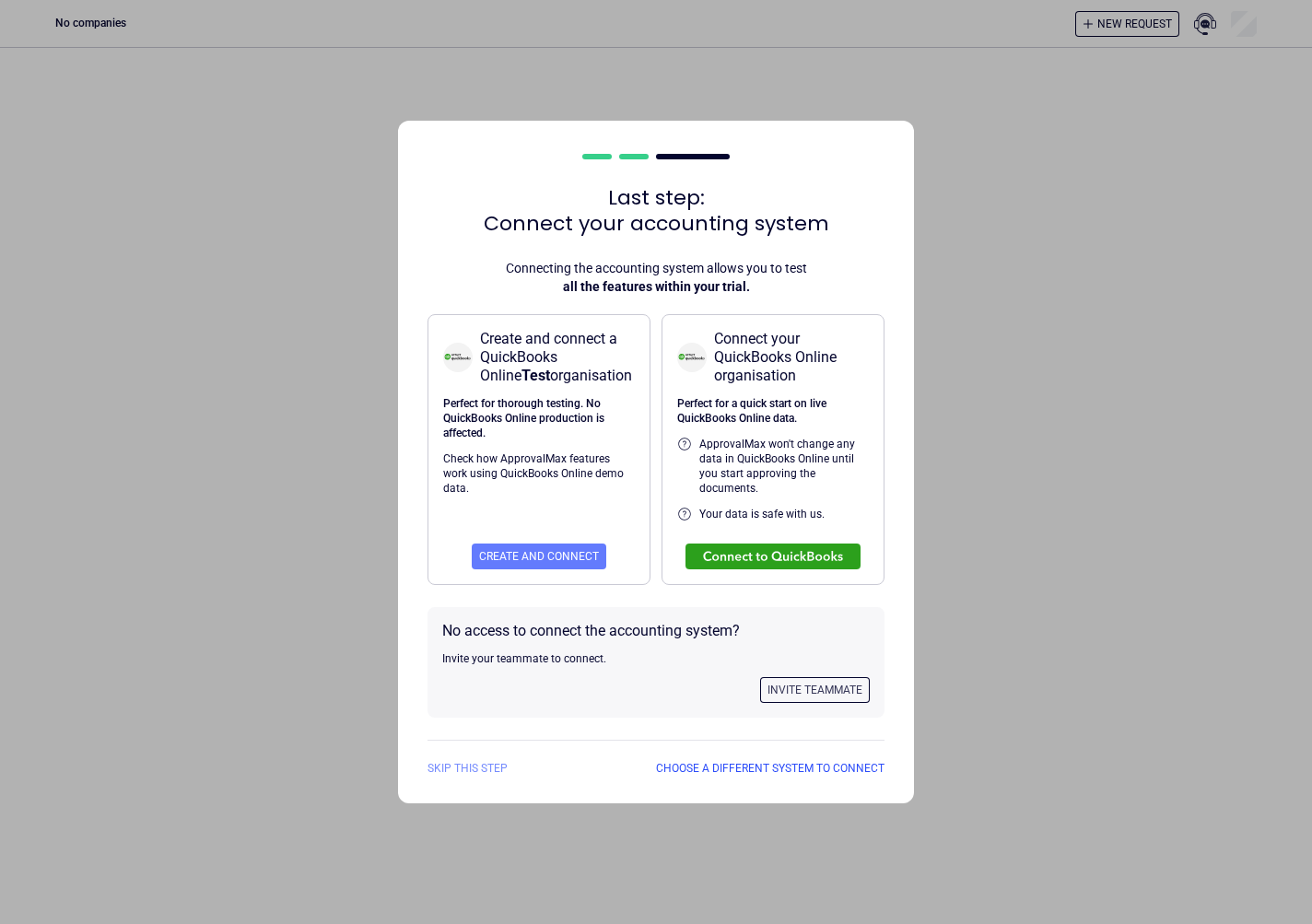 click on "Skip this step" at bounding box center [467, 768] 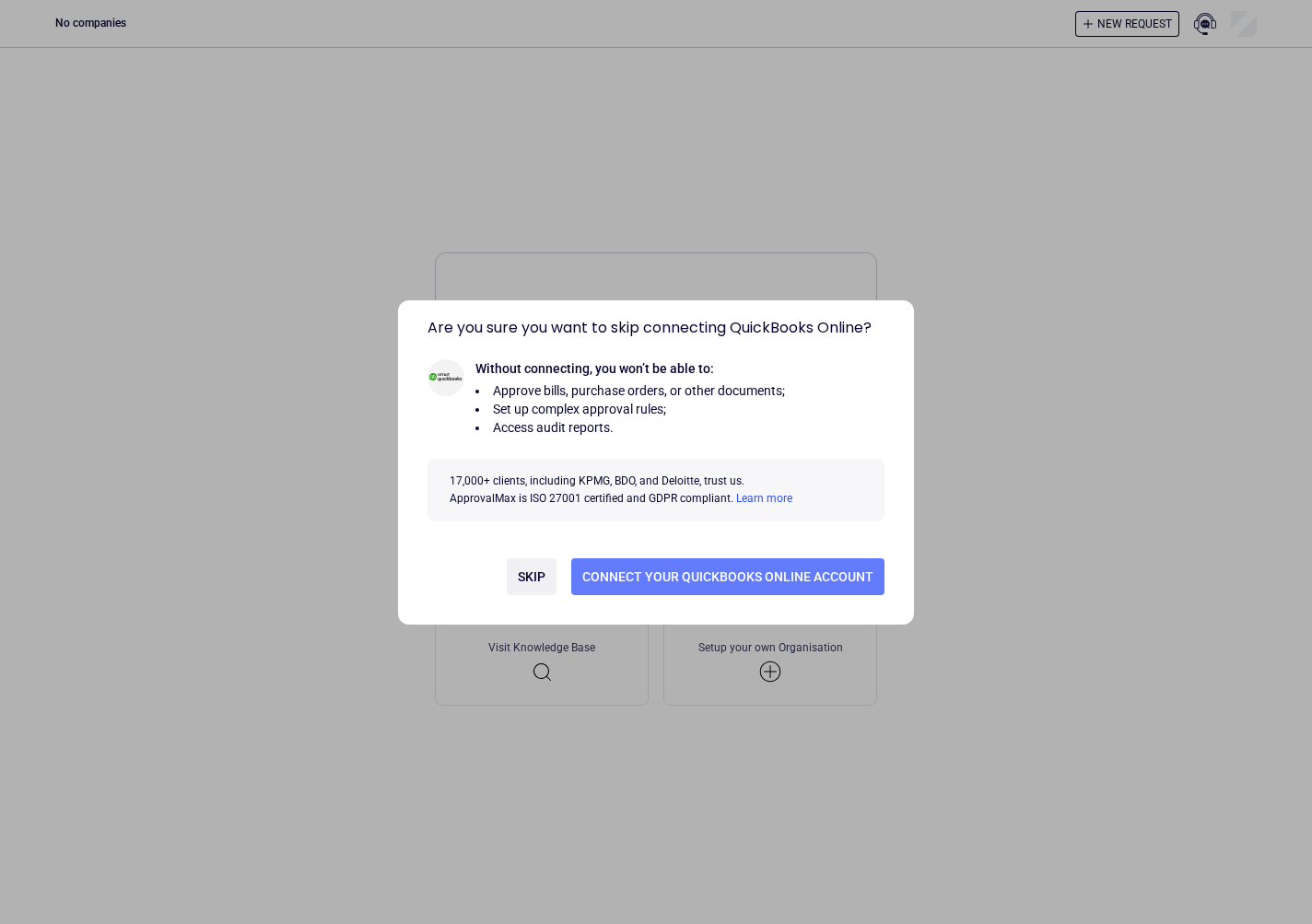 click on "Skip" at bounding box center (532, 577) 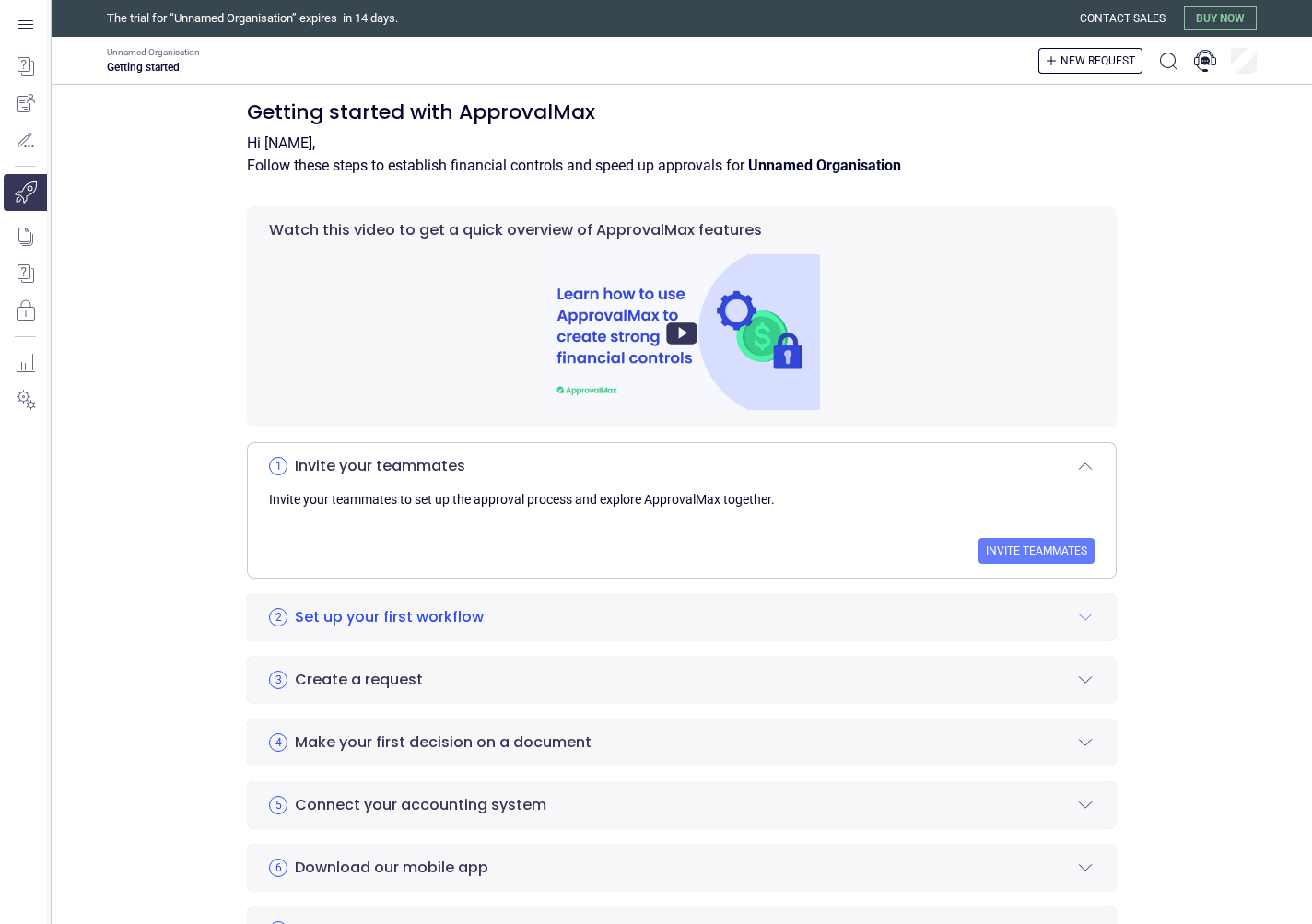click on "2 Set up your first workflow" at bounding box center (682, 617) 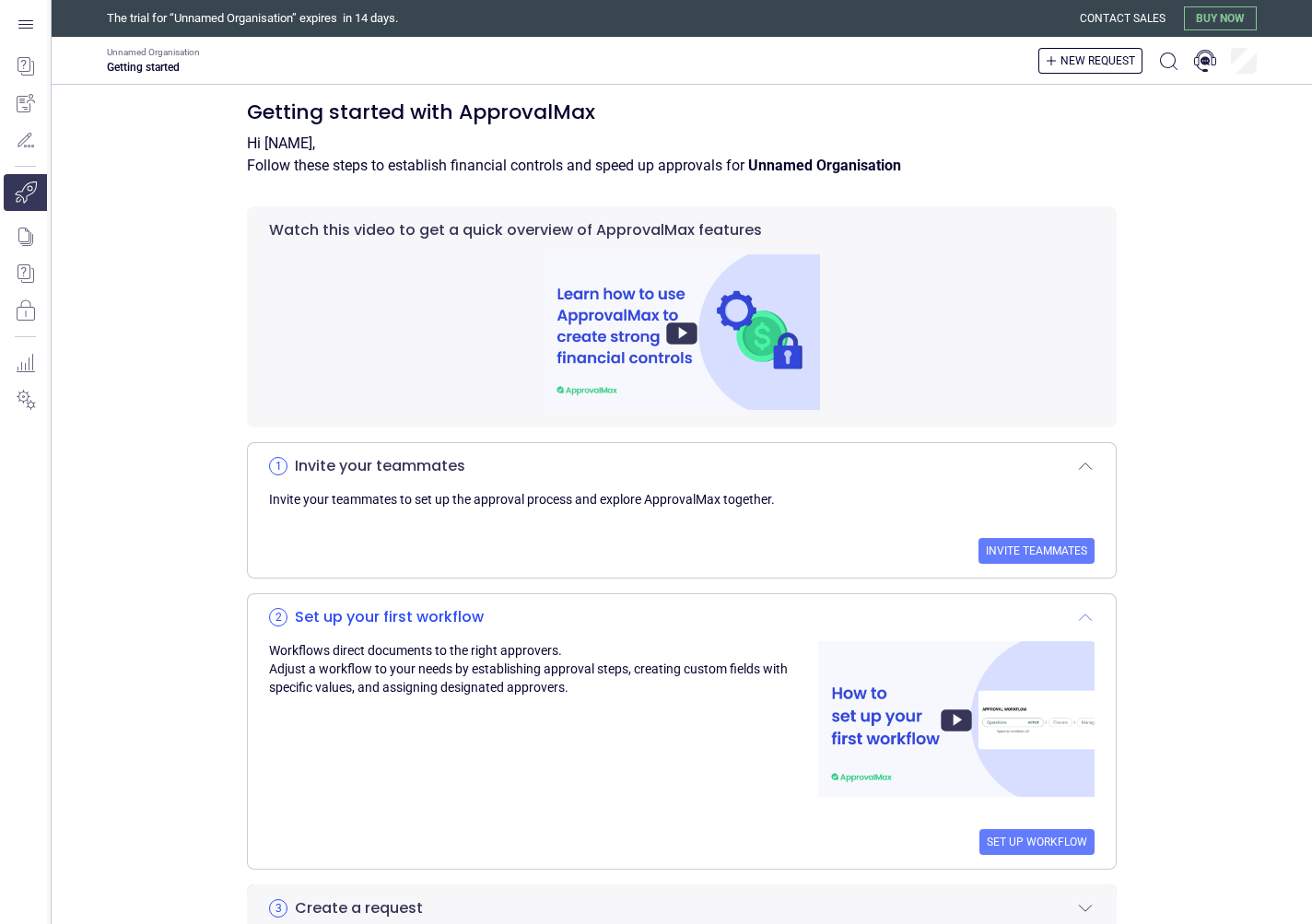 click on "2 Set up your first workflow" at bounding box center (682, 617) 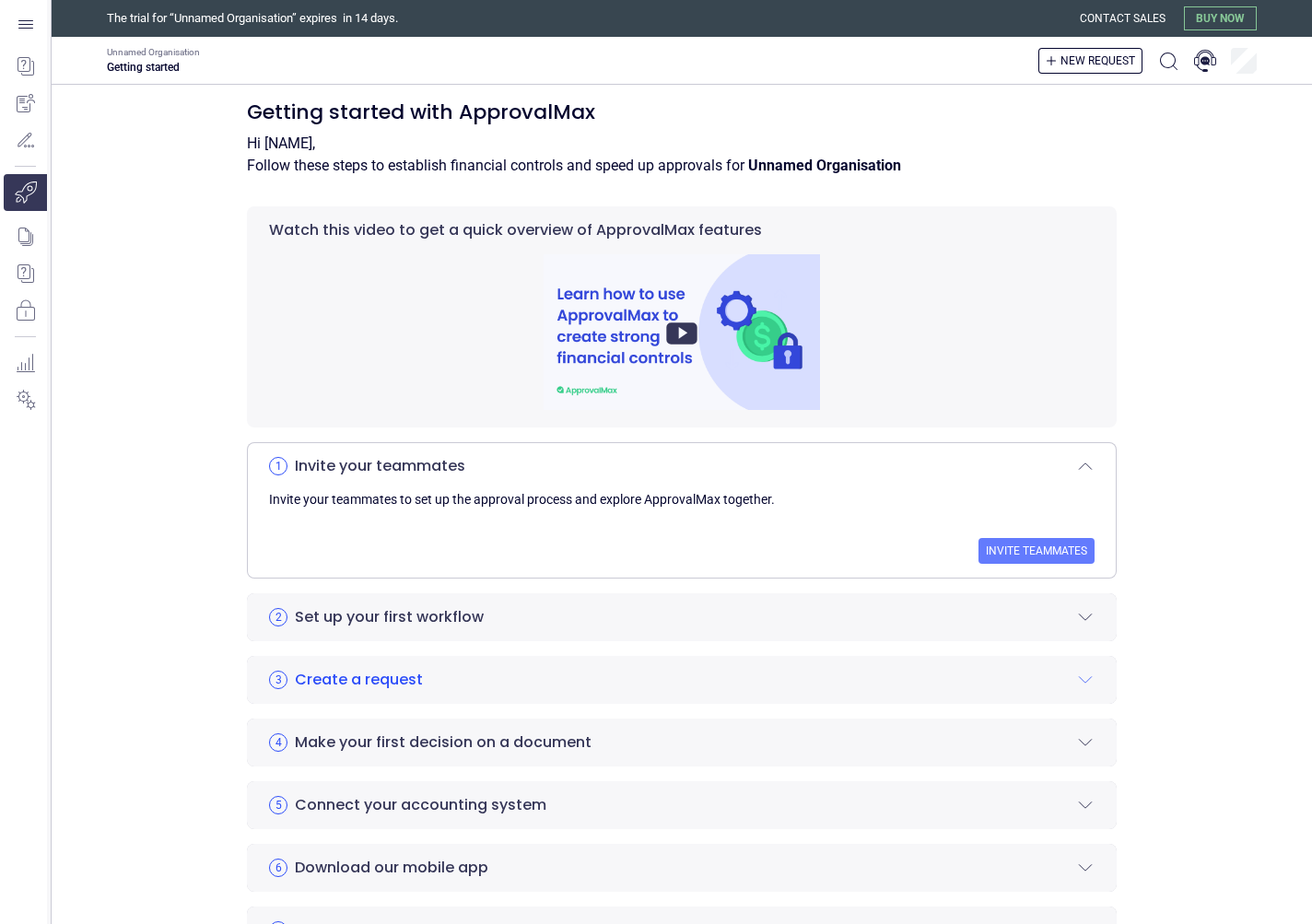 scroll, scrollTop: -3, scrollLeft: 0, axis: vertical 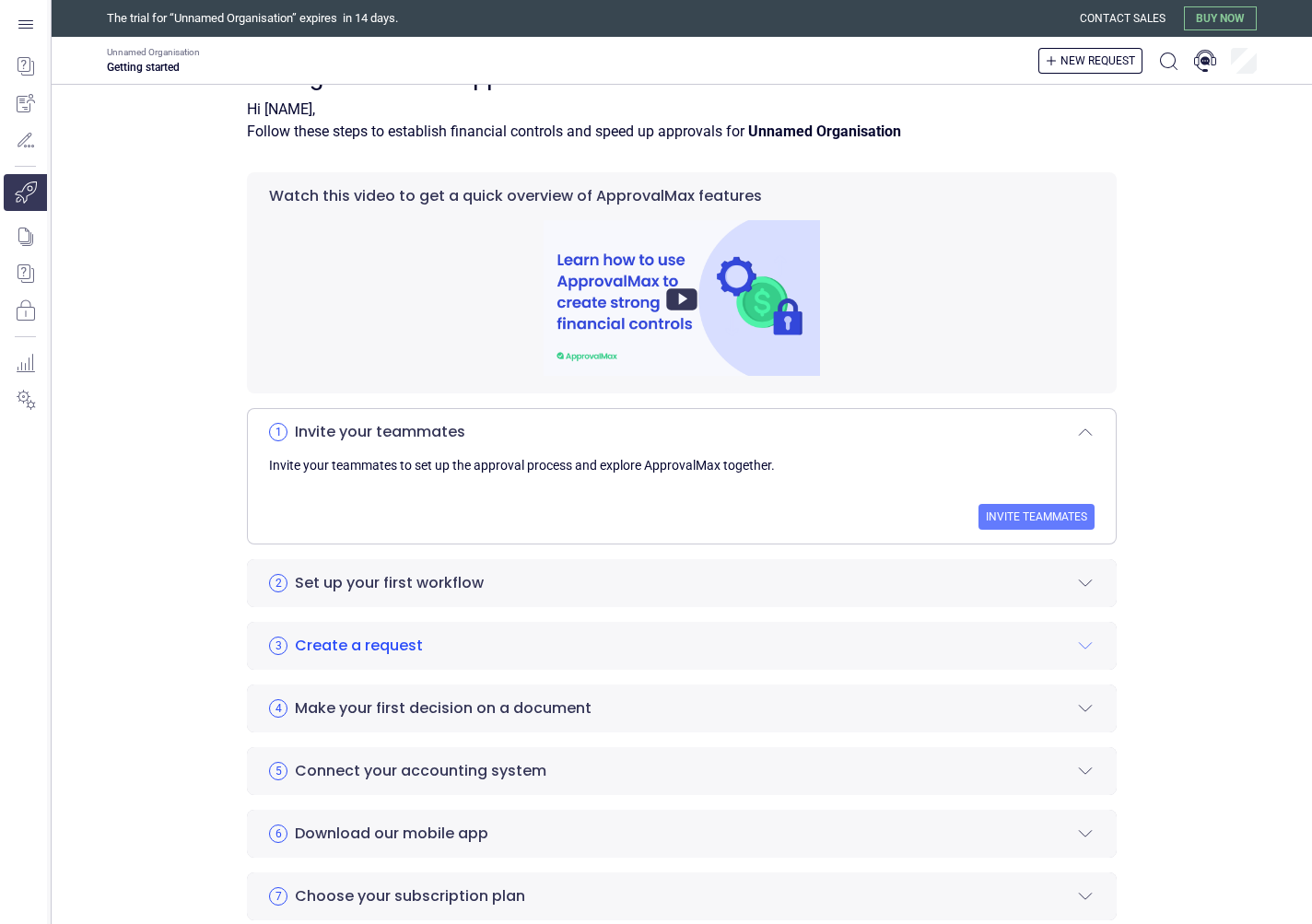 click on "3 Create a request" at bounding box center [682, 646] 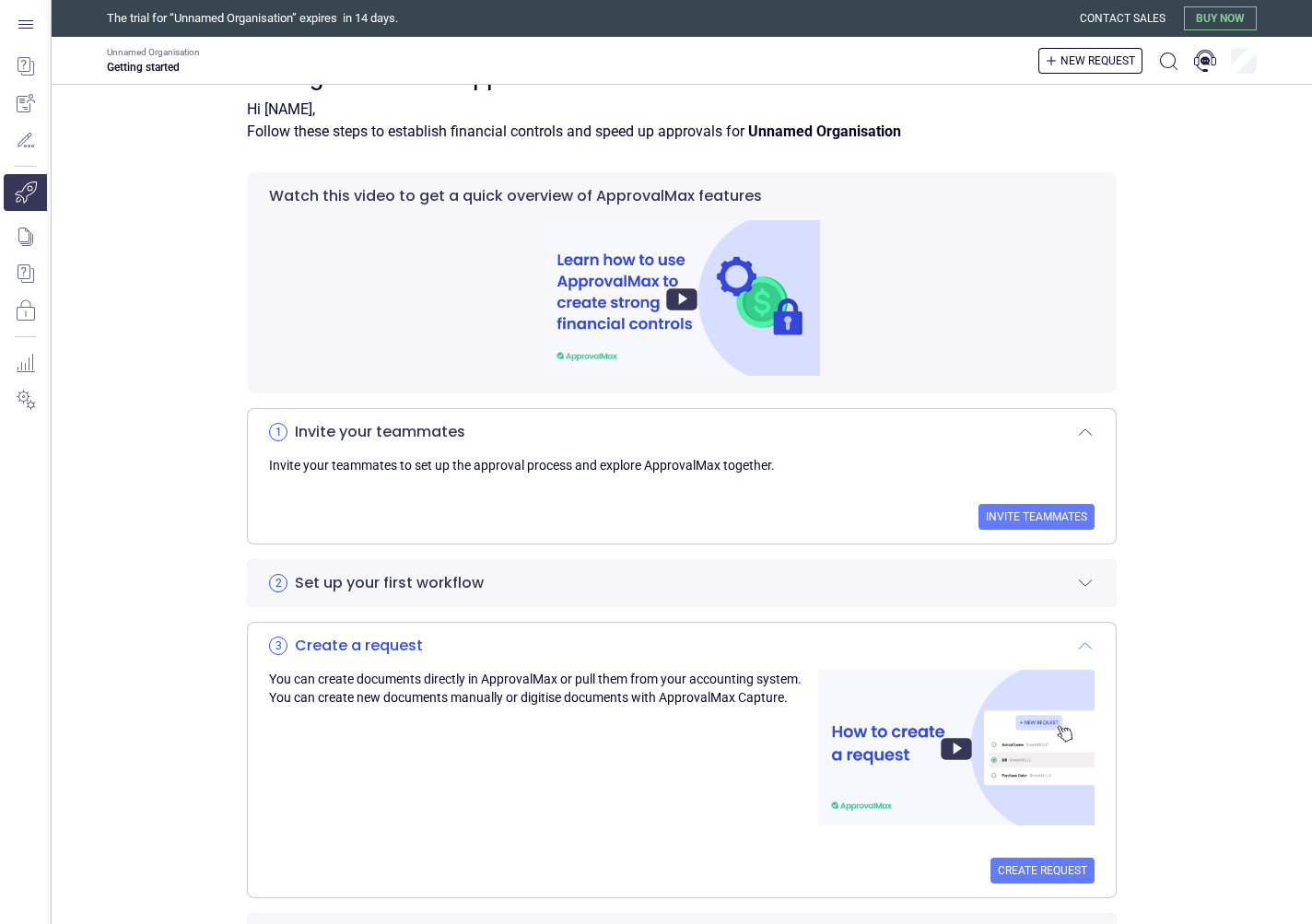 click on "3 Create a request" at bounding box center [682, 646] 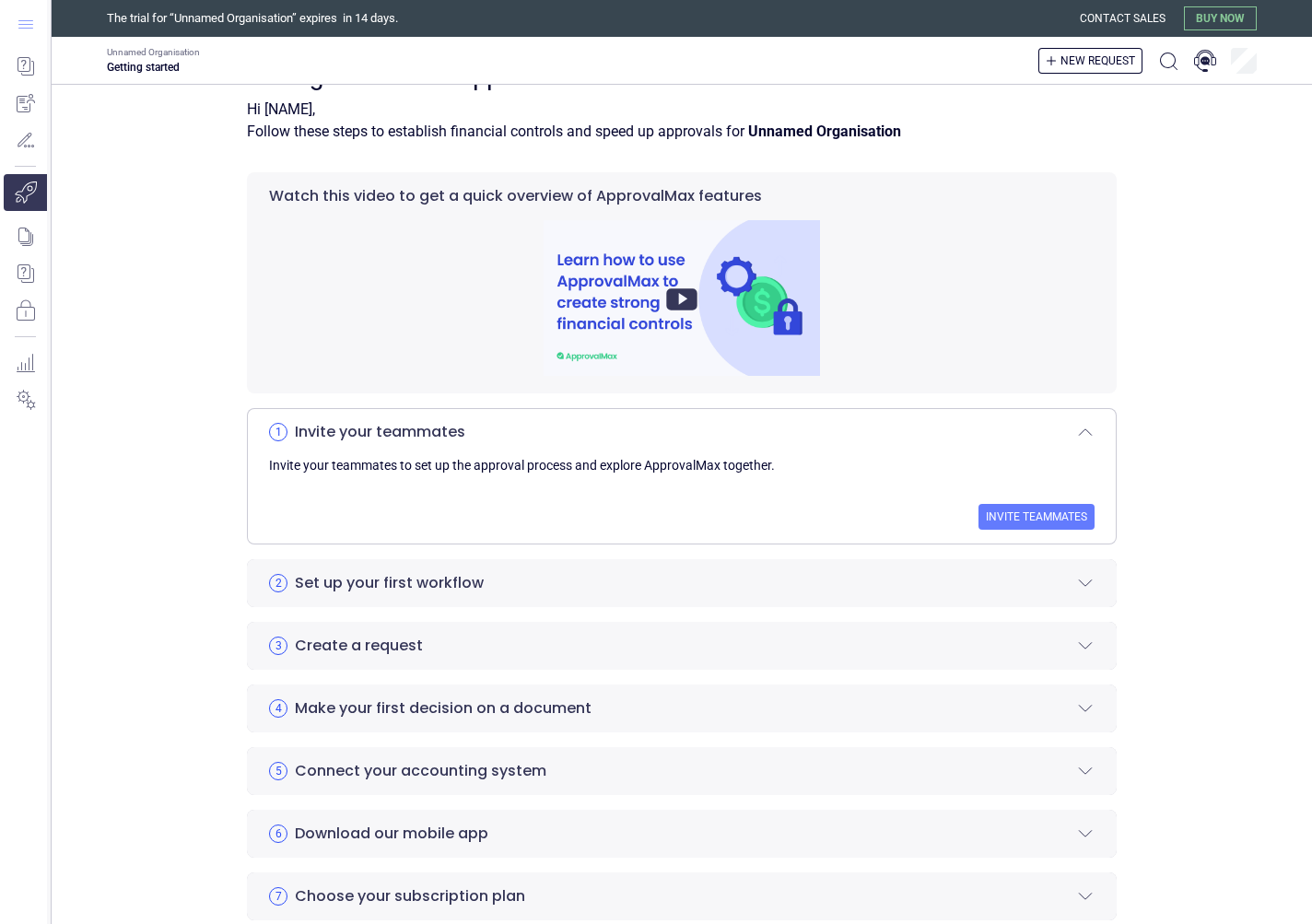 click at bounding box center [26, 24] 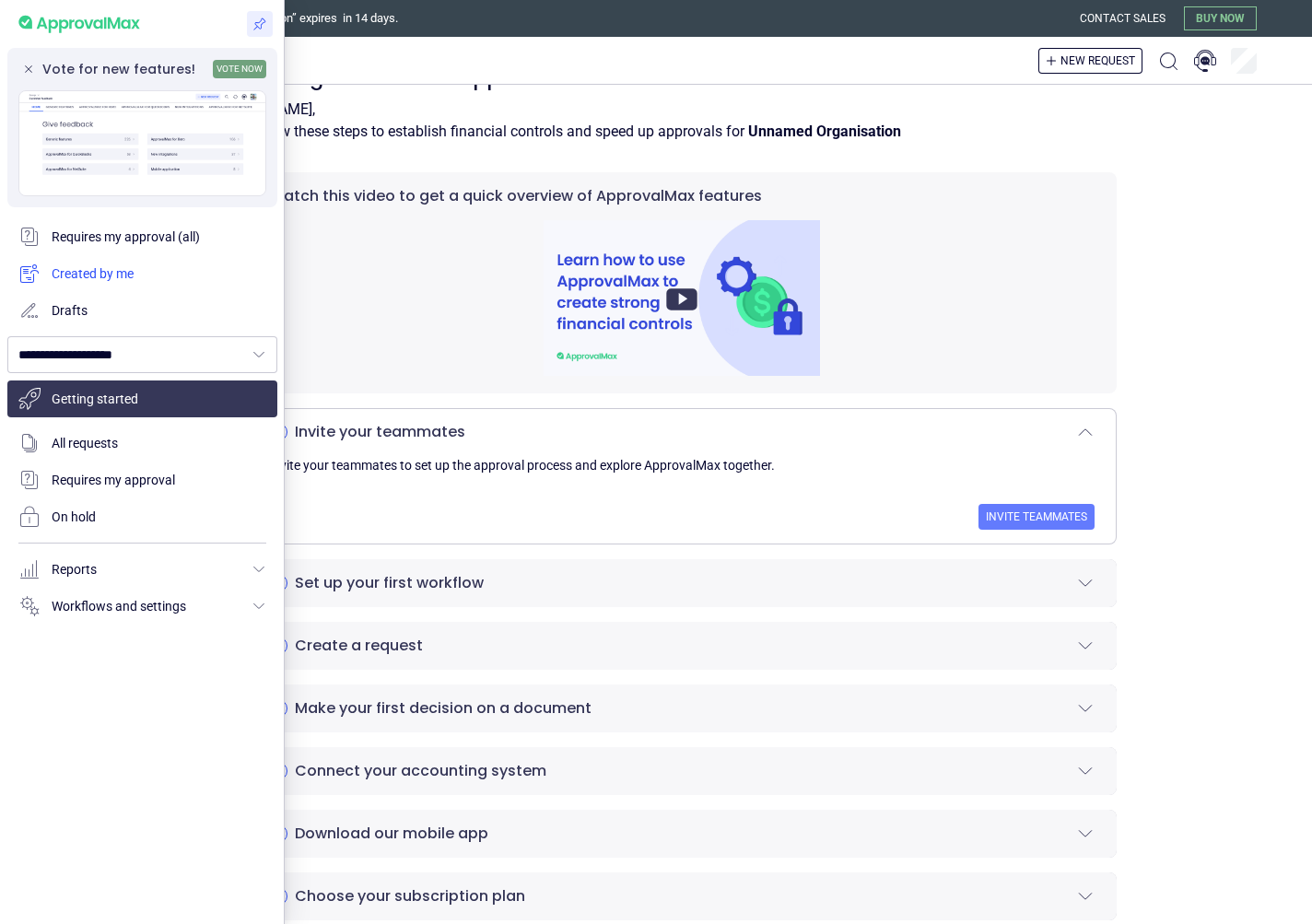 click at bounding box center (142, 274) 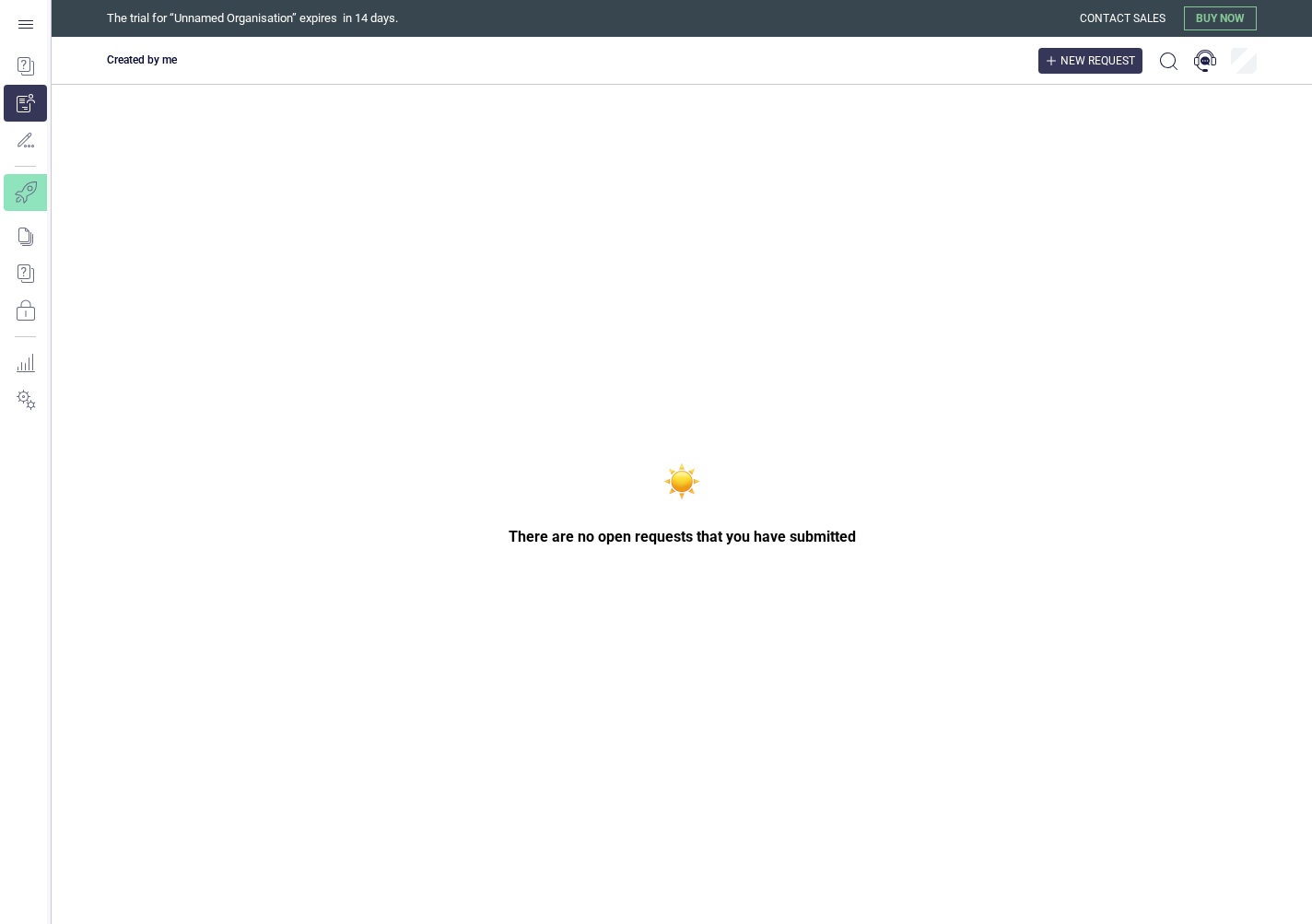 click on "New request" at bounding box center [1097, 61] 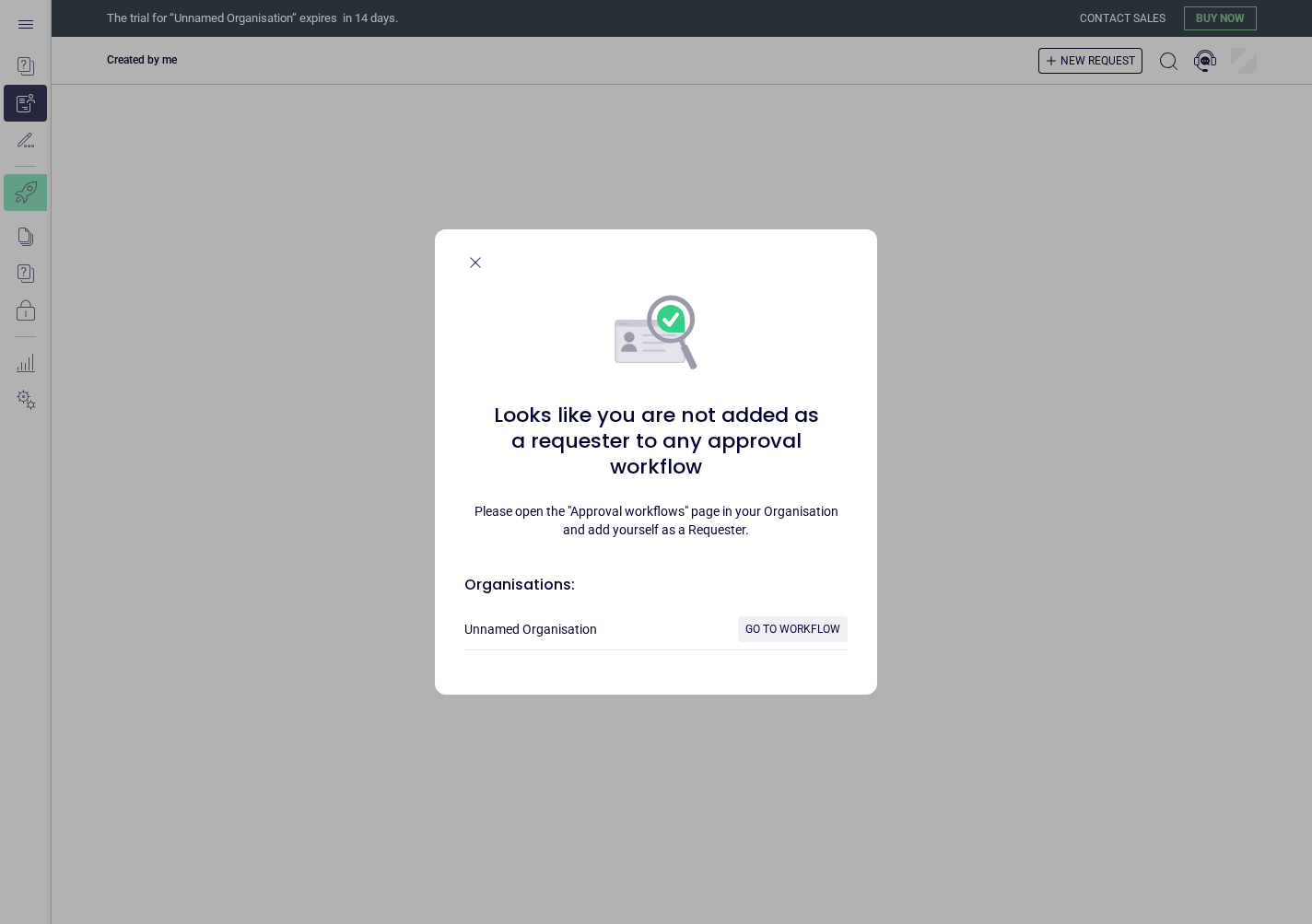 click on "Go to workflow" at bounding box center [792, 629] 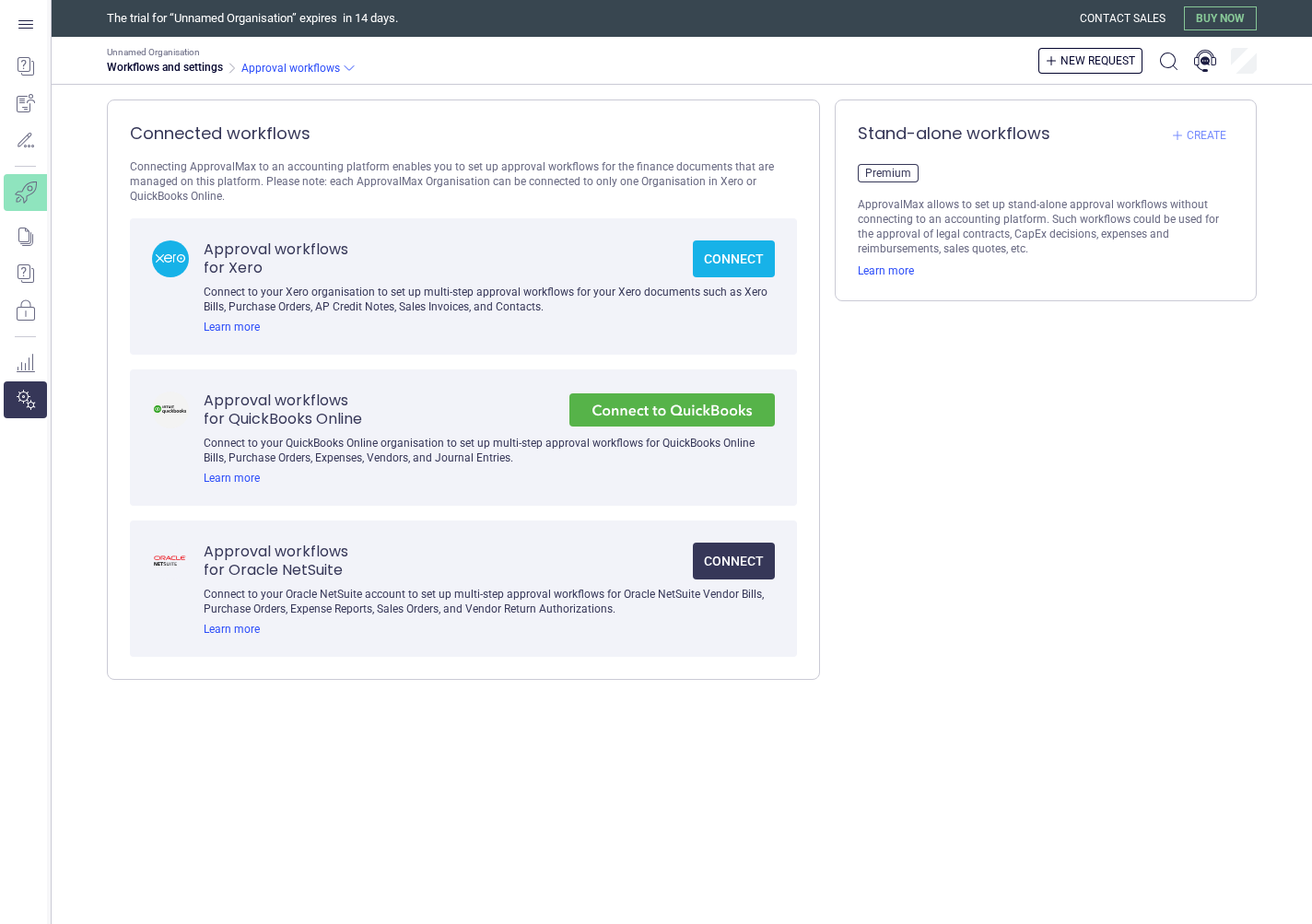 click on "Create" at bounding box center (1206, 135) 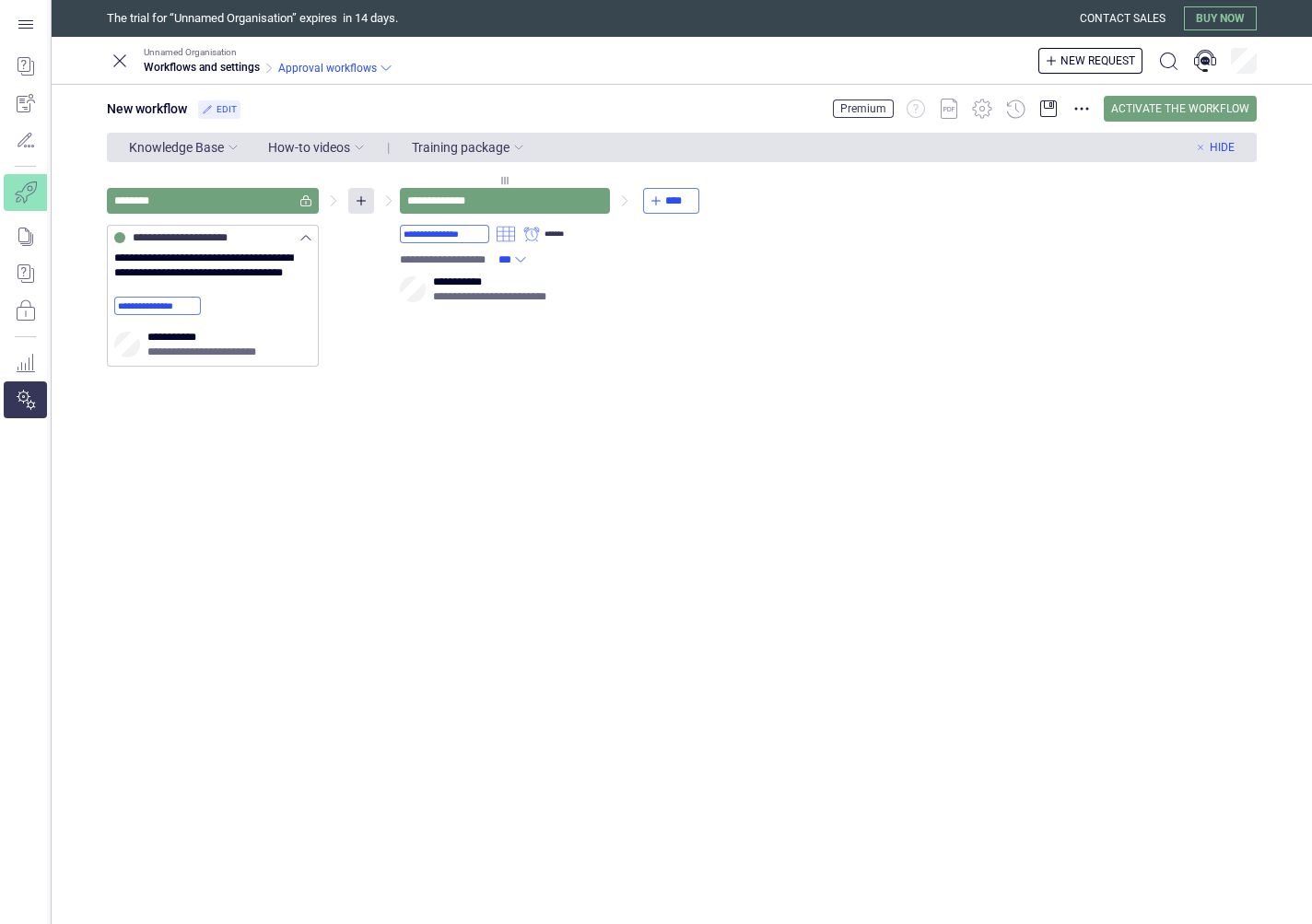 click at bounding box center [506, 234] 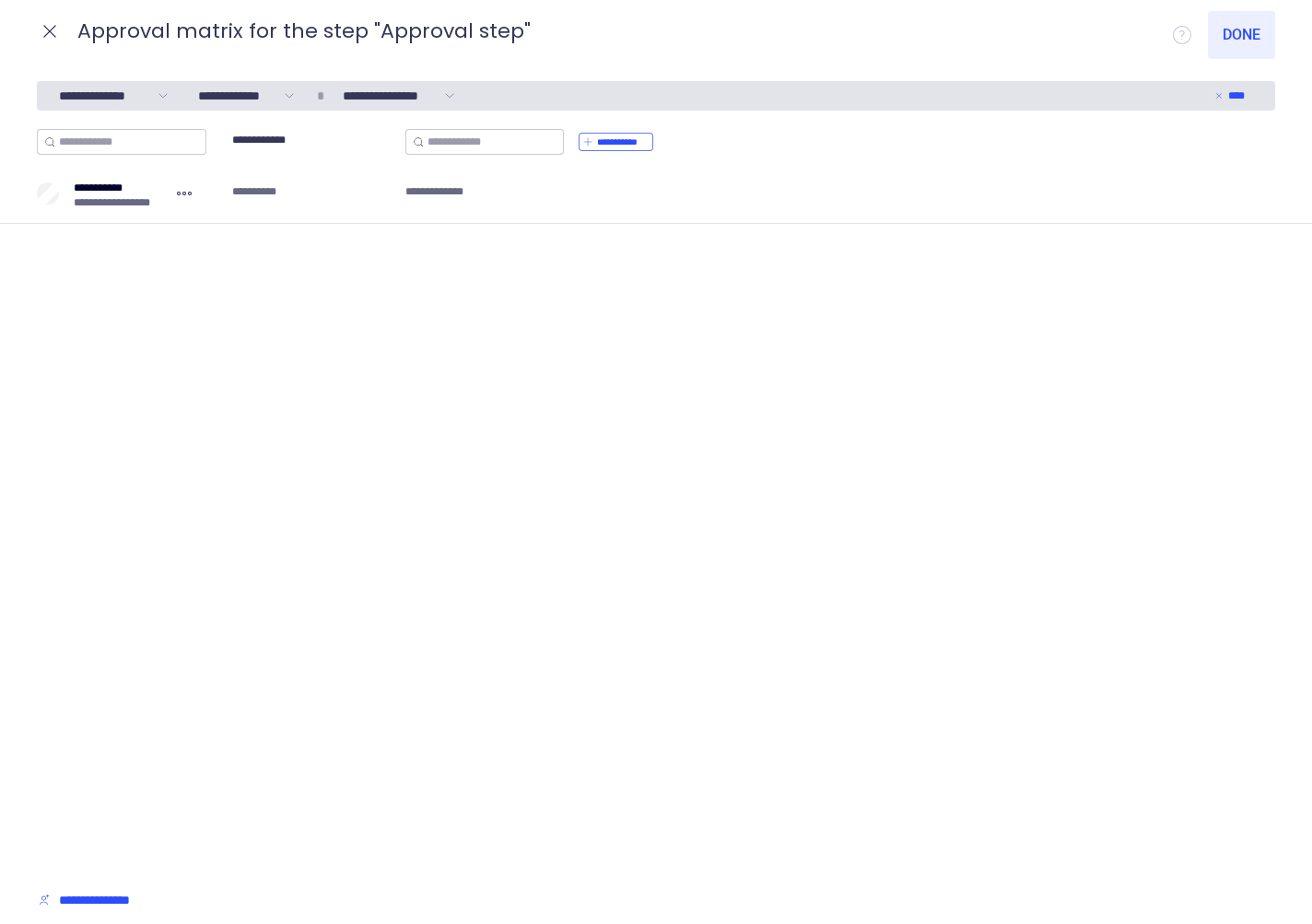 click at bounding box center [50, 31] 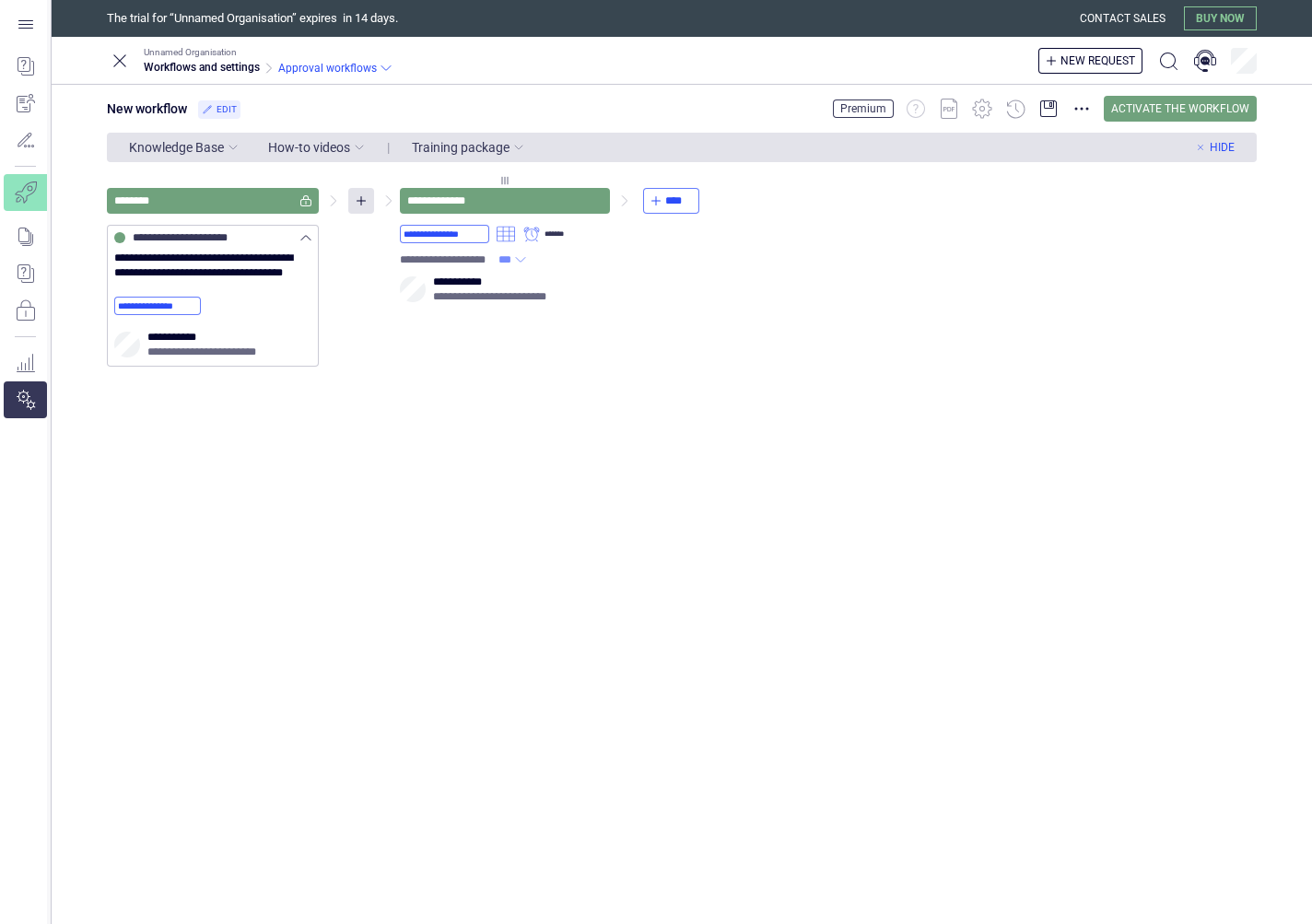 click at bounding box center (521, 260) 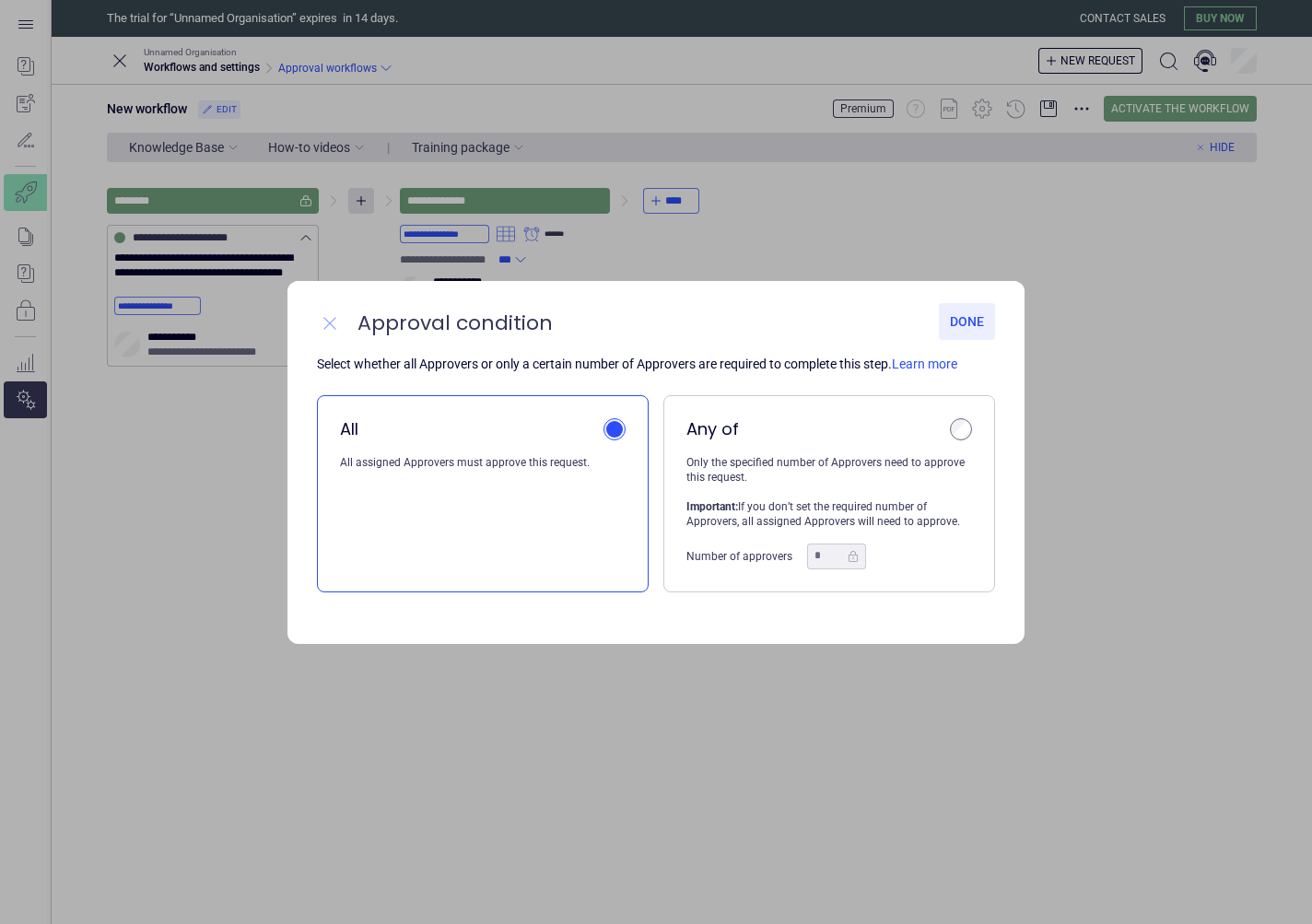 click at bounding box center (330, 323) 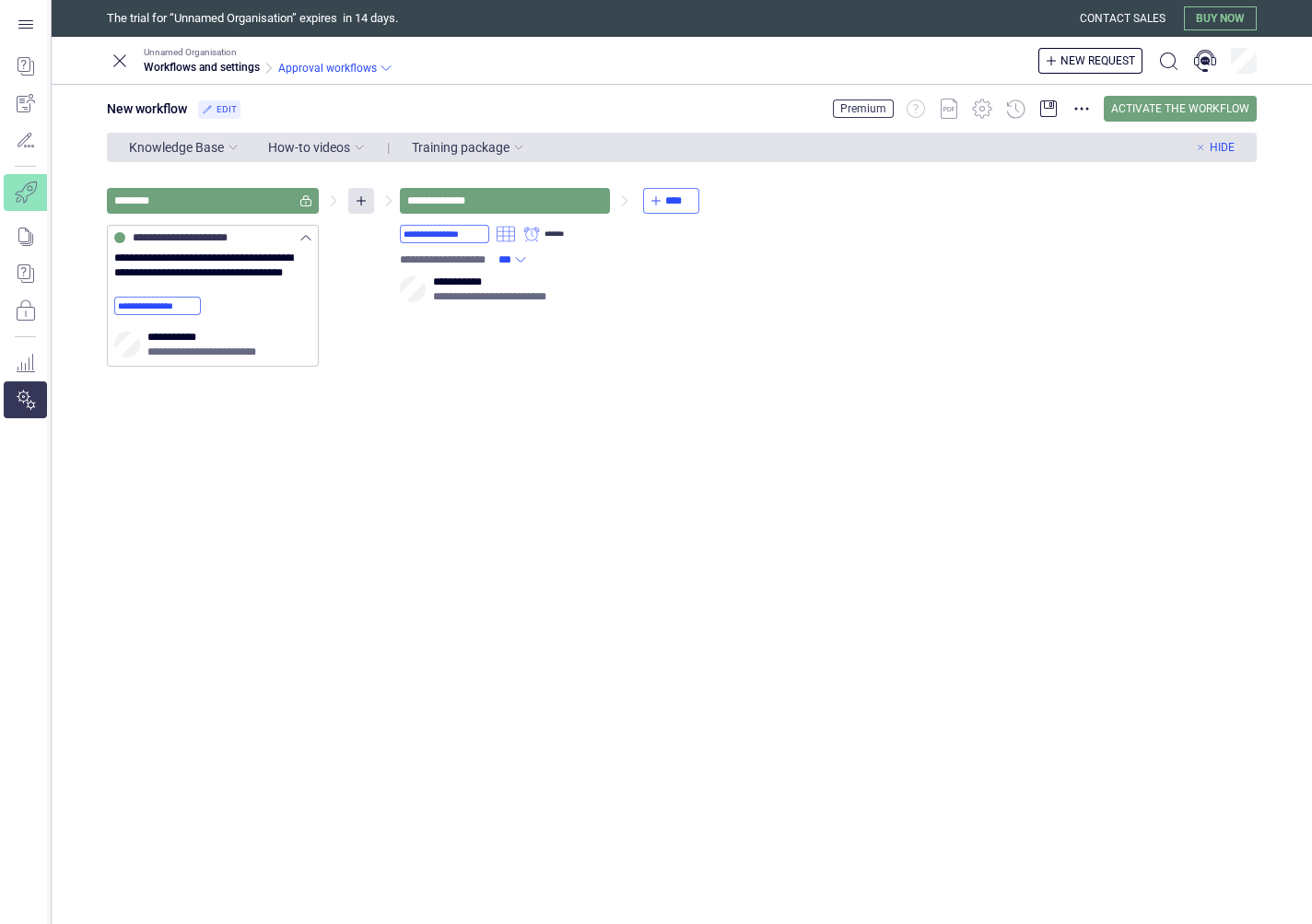 click on "[NAME] [NAME]" at bounding box center (682, 277) 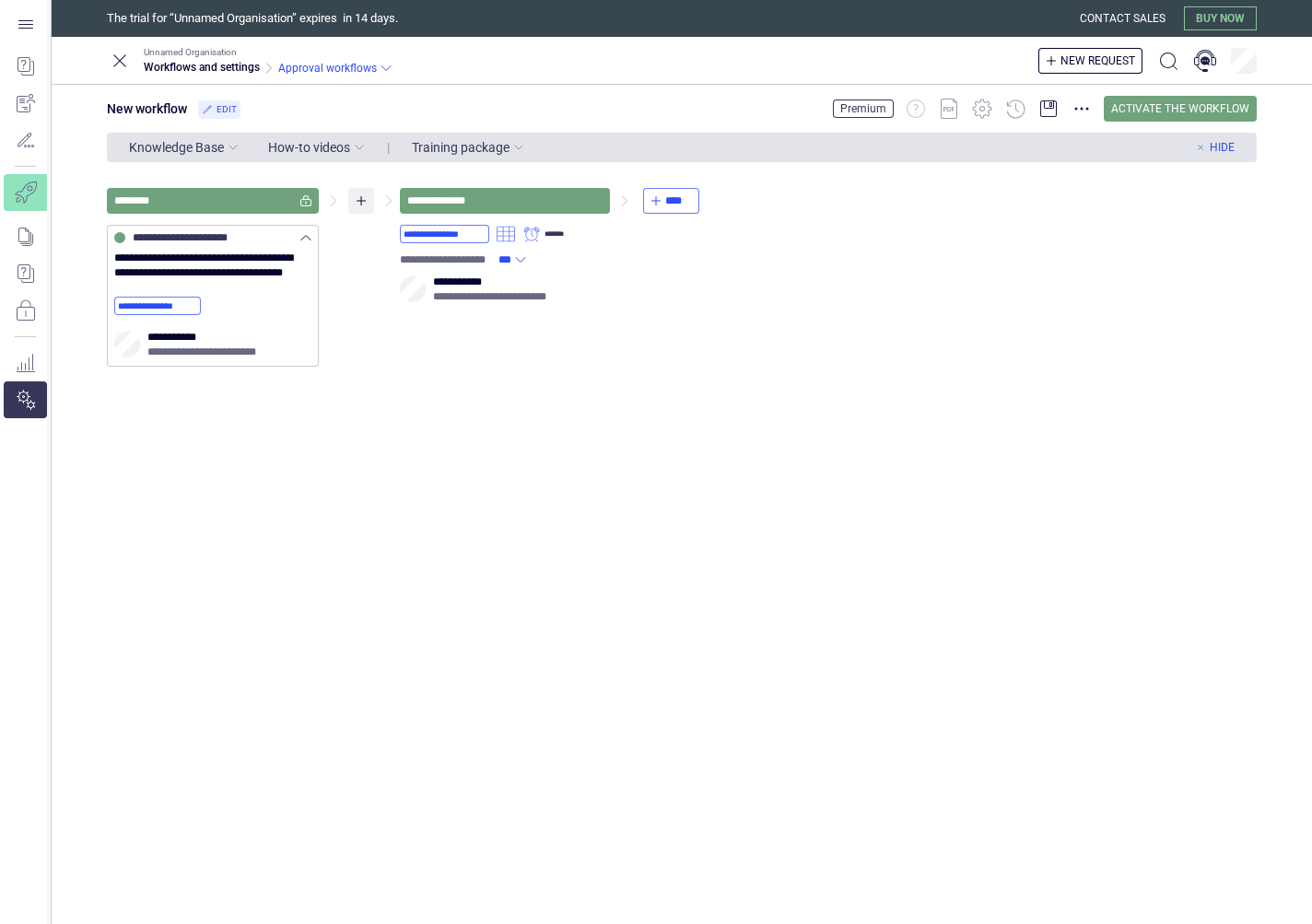 click at bounding box center (361, 201) 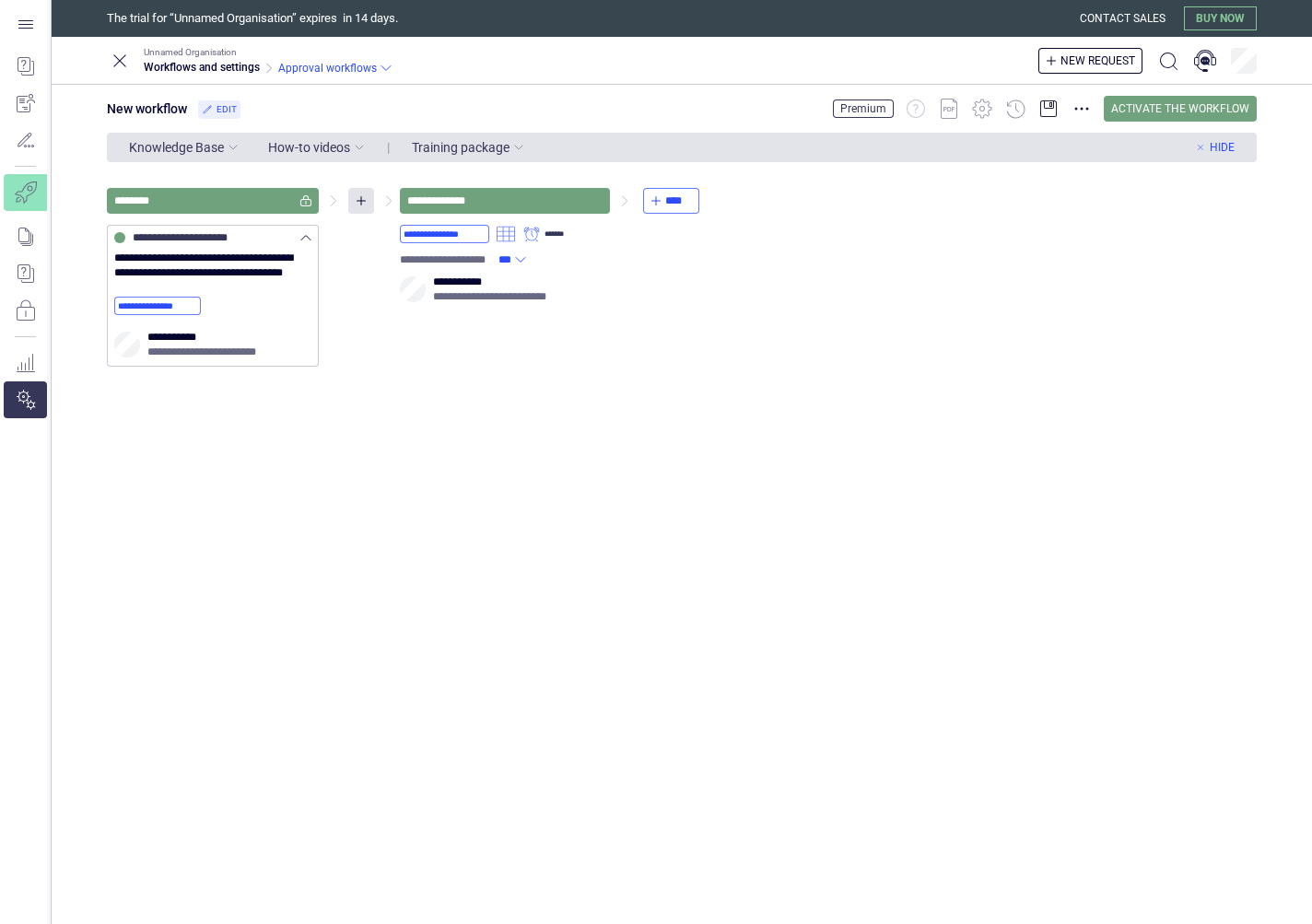 click on "[NAME] [NAME]" at bounding box center [682, 277] 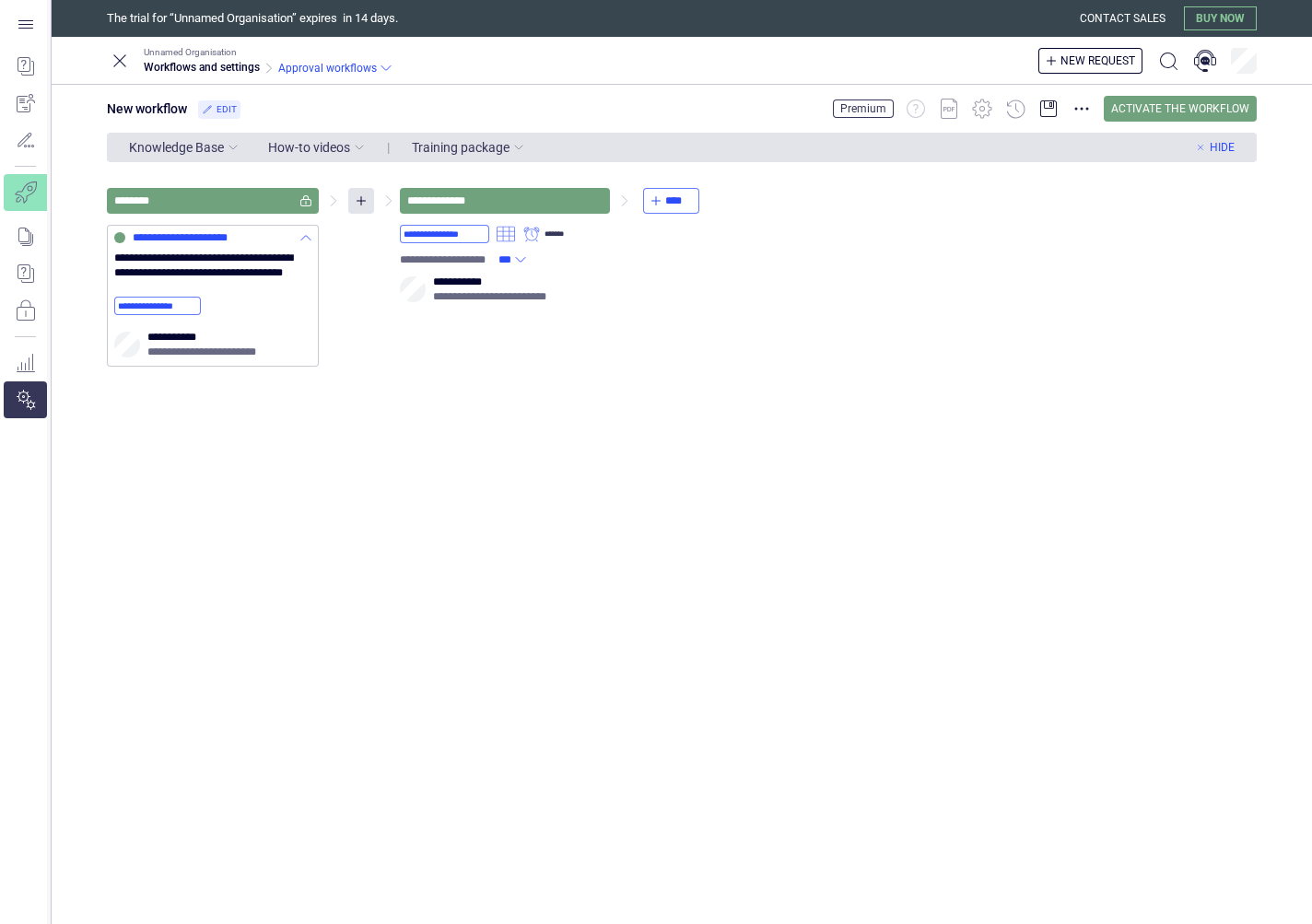 click on "**********" at bounding box center (213, 238) 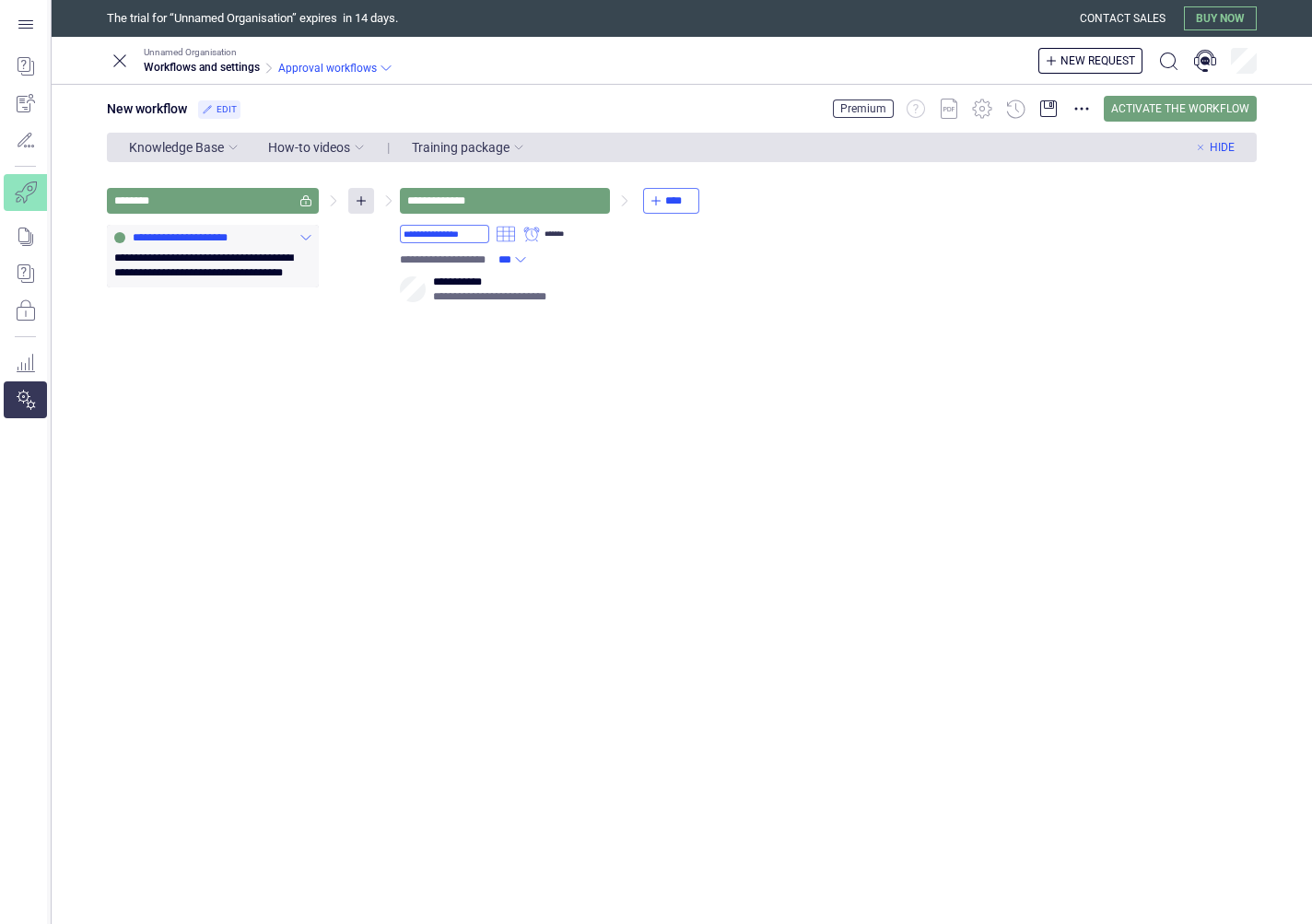 click on "**********" at bounding box center [213, 238] 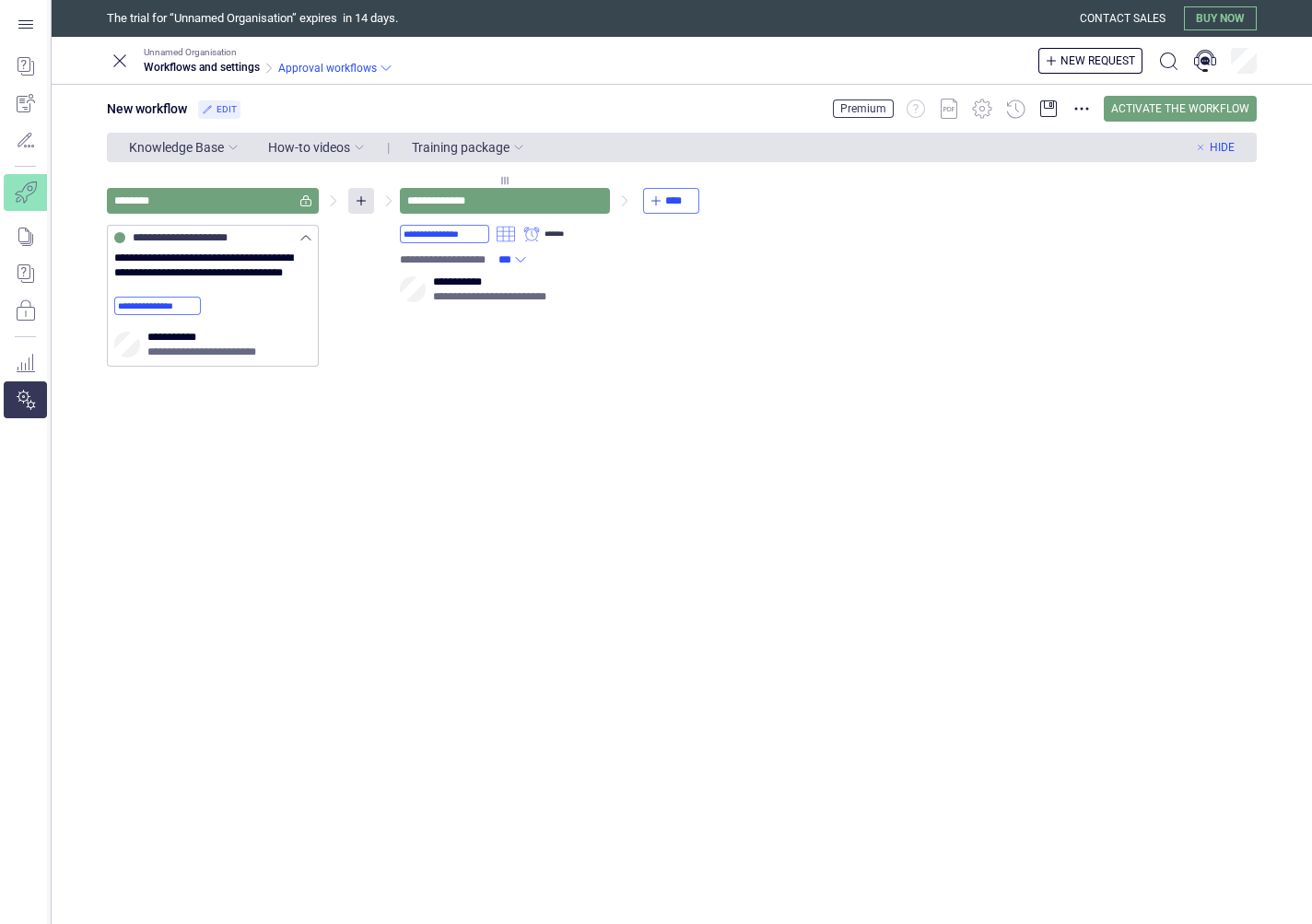 click at bounding box center (506, 234) 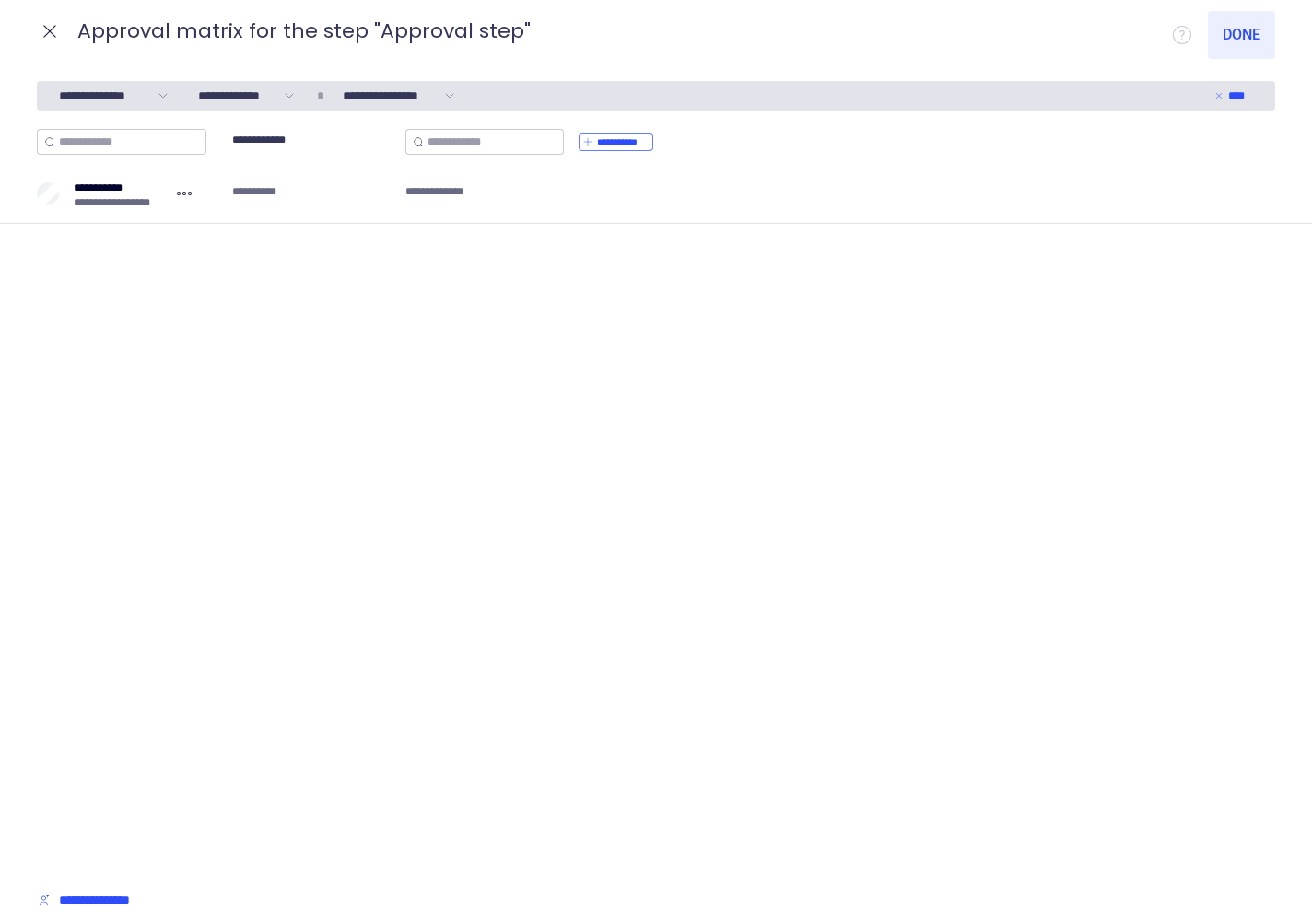 click on "**********" at bounding box center (113, 96) 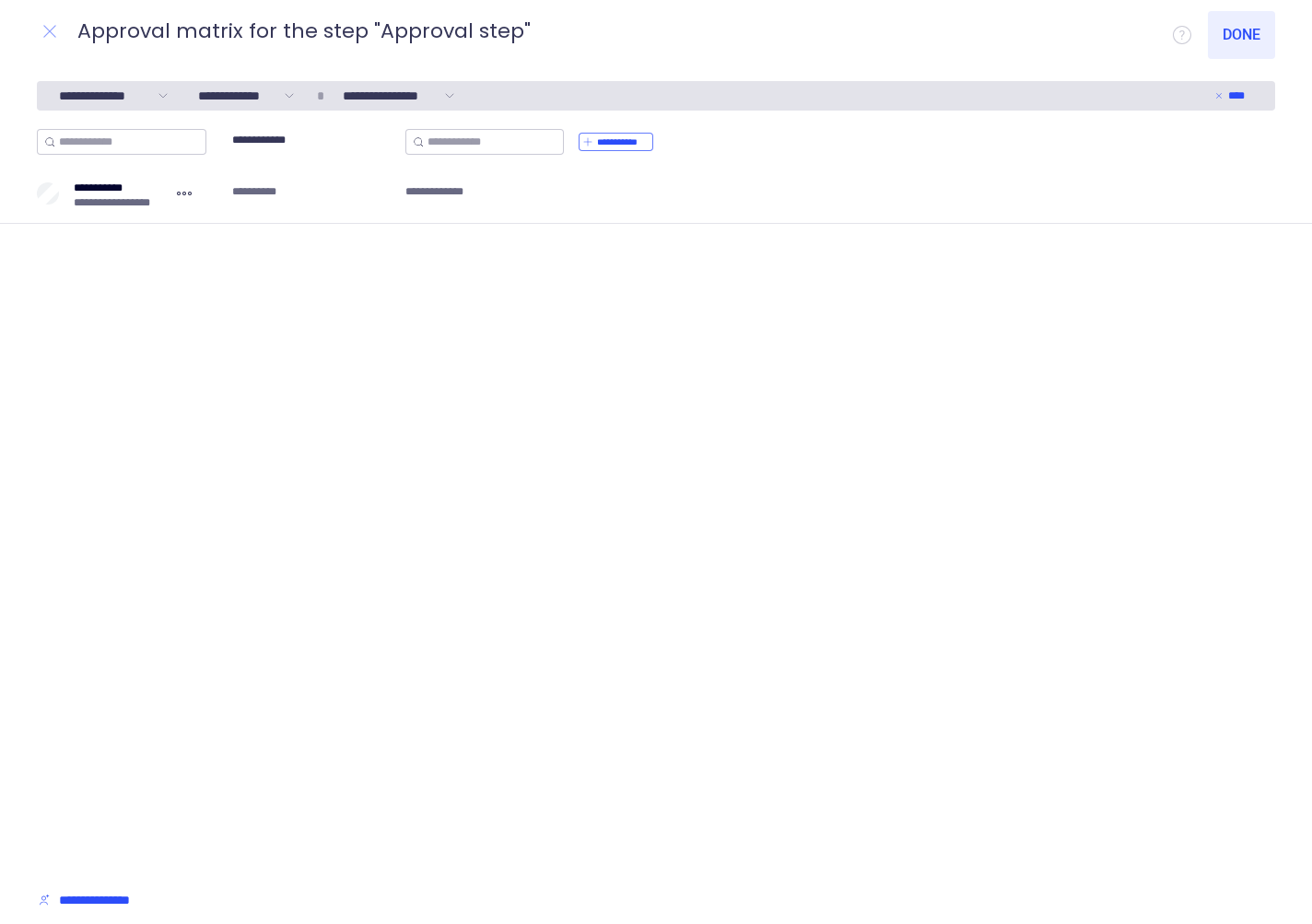 click at bounding box center [50, 31] 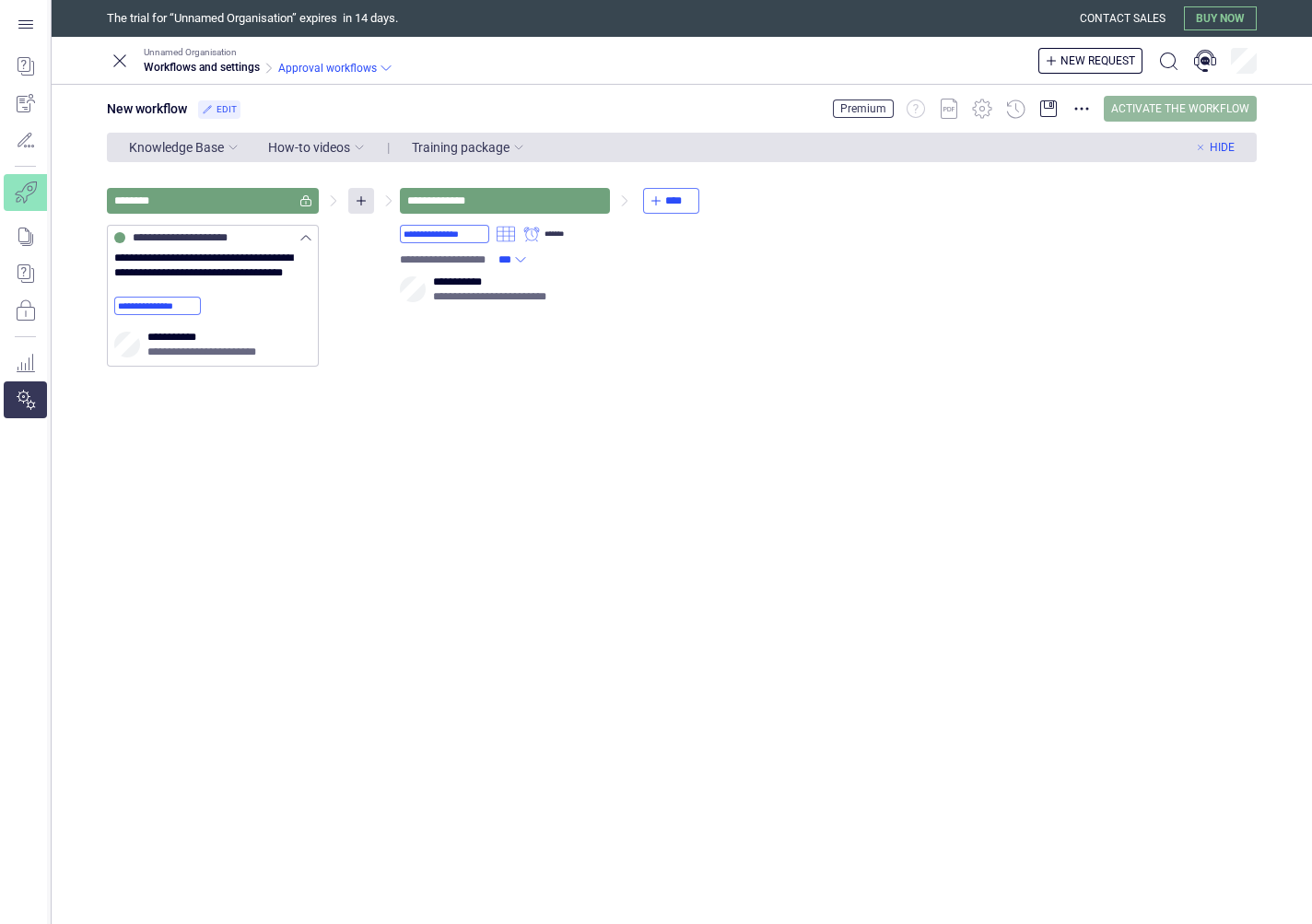 click on "Activate the workflow" at bounding box center [1180, 109] 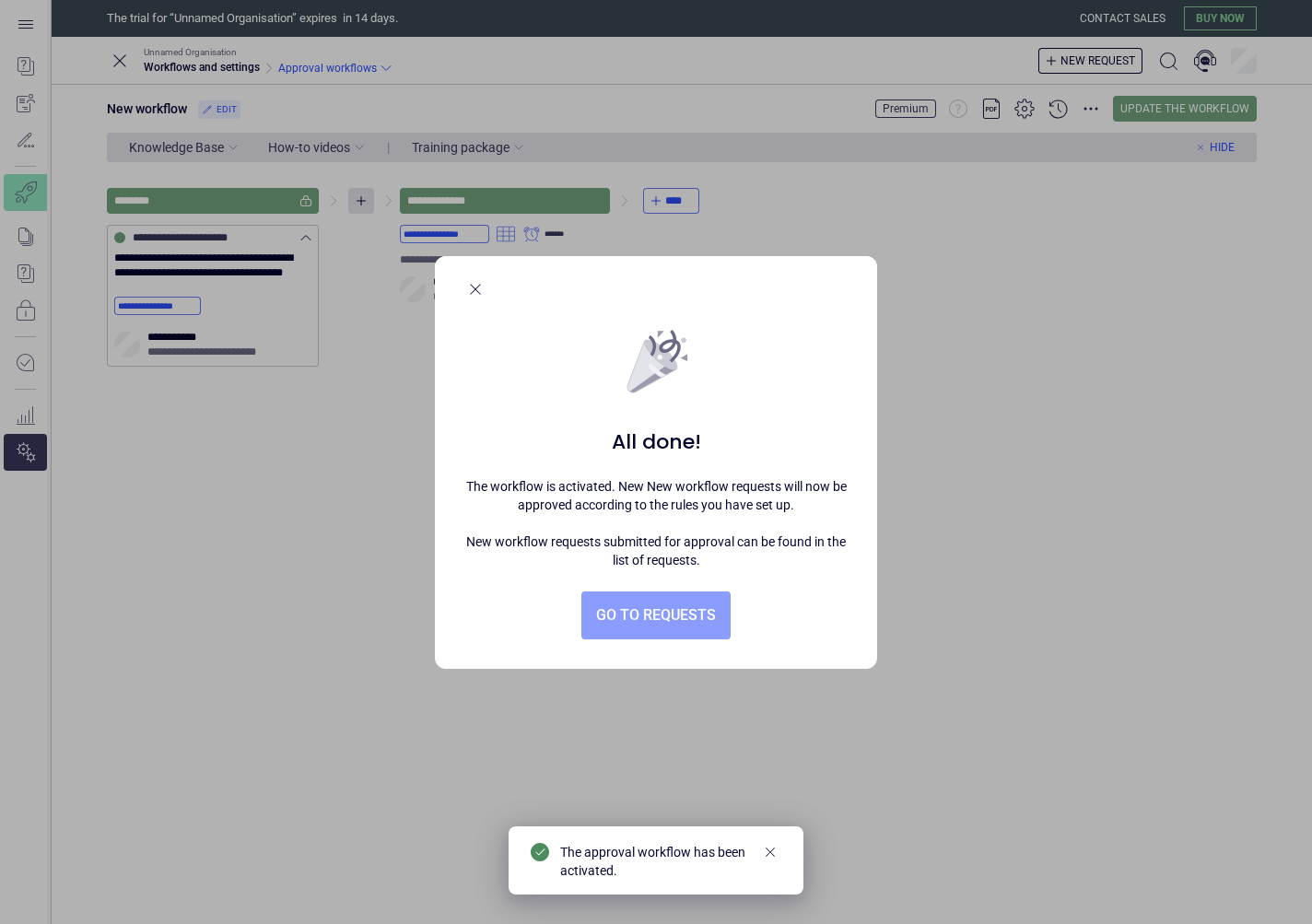 click on "Go to requests" at bounding box center [656, 615] 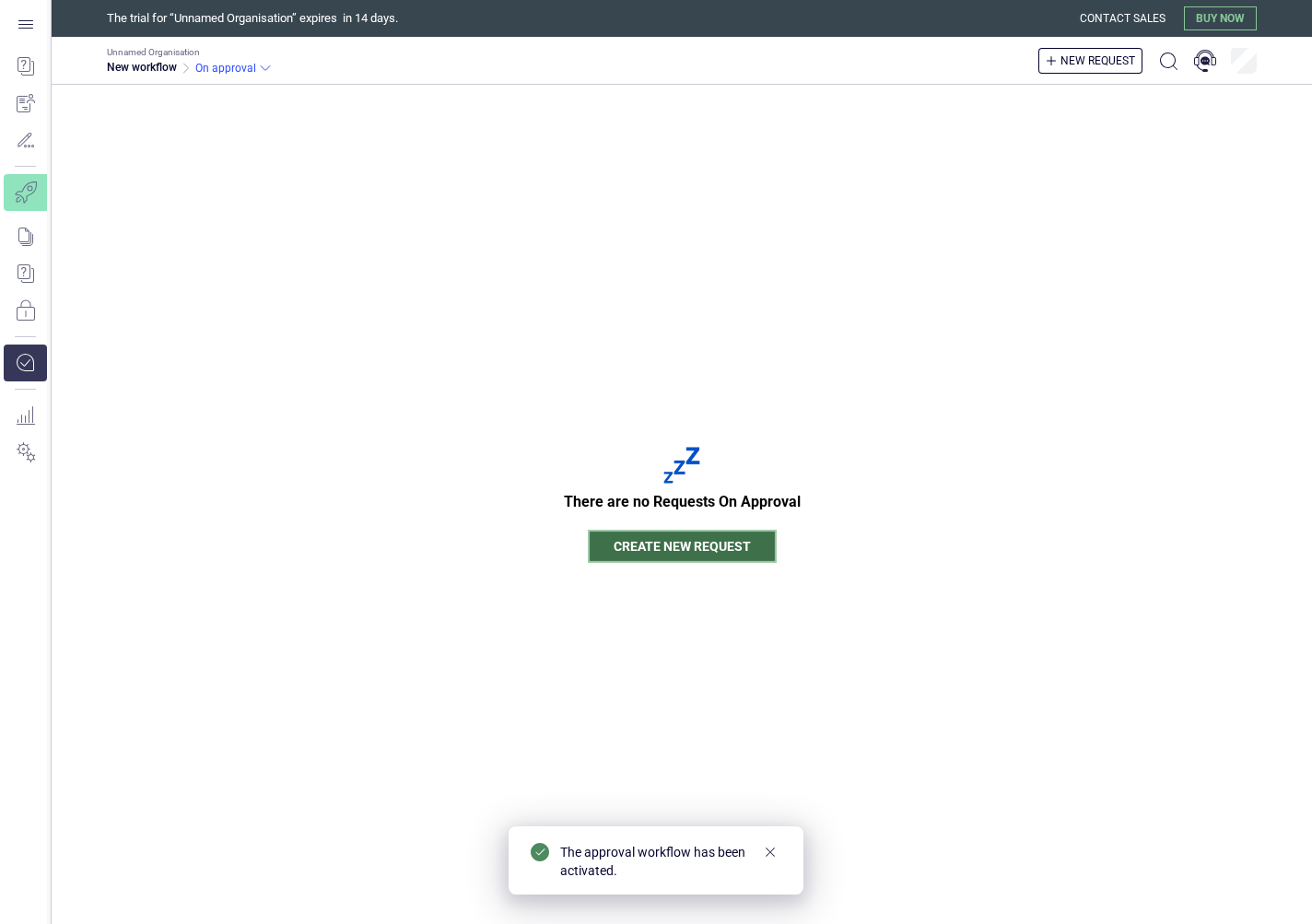 click on "Create new request" at bounding box center (682, 546) 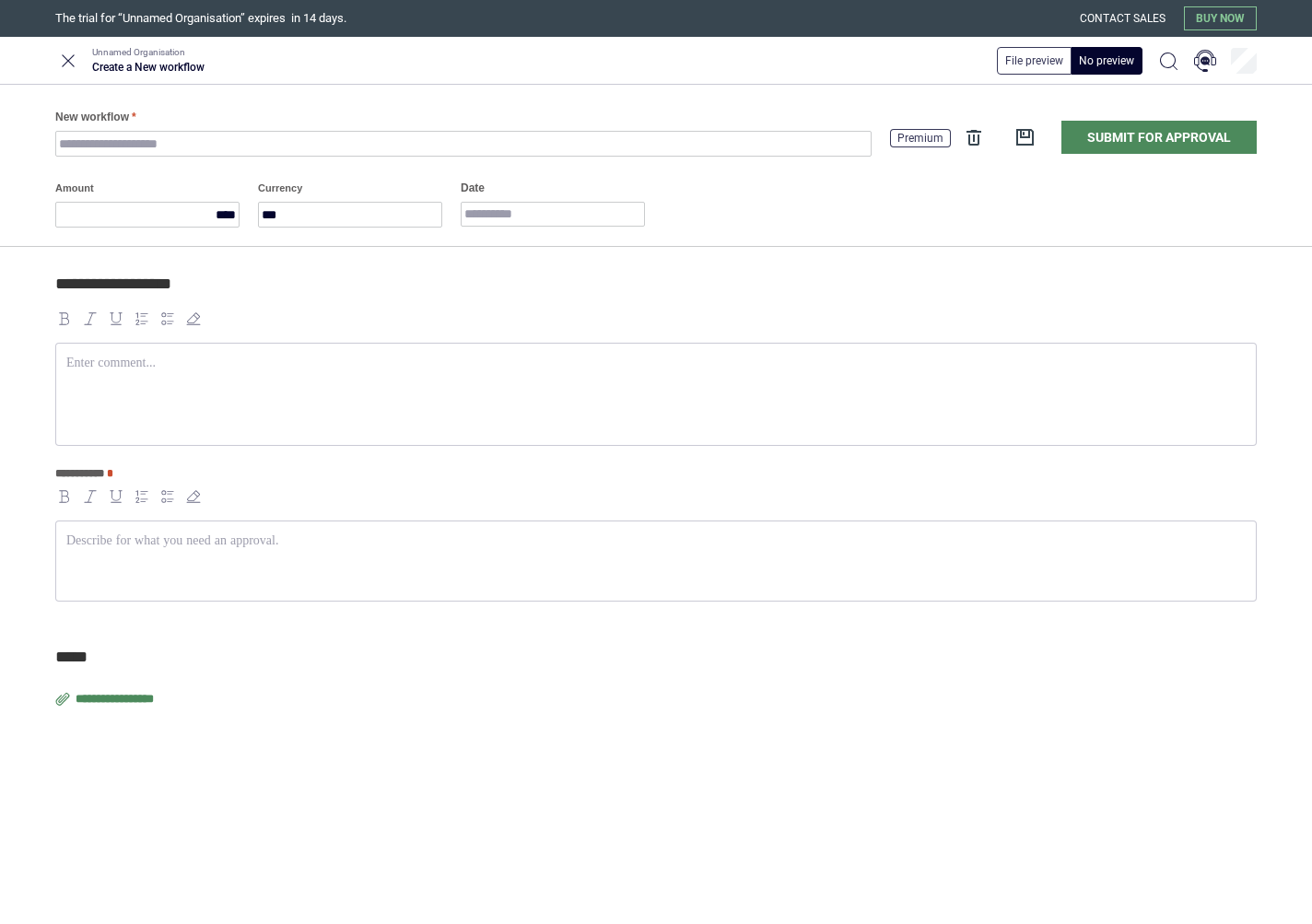 click at bounding box center (1107, 61) 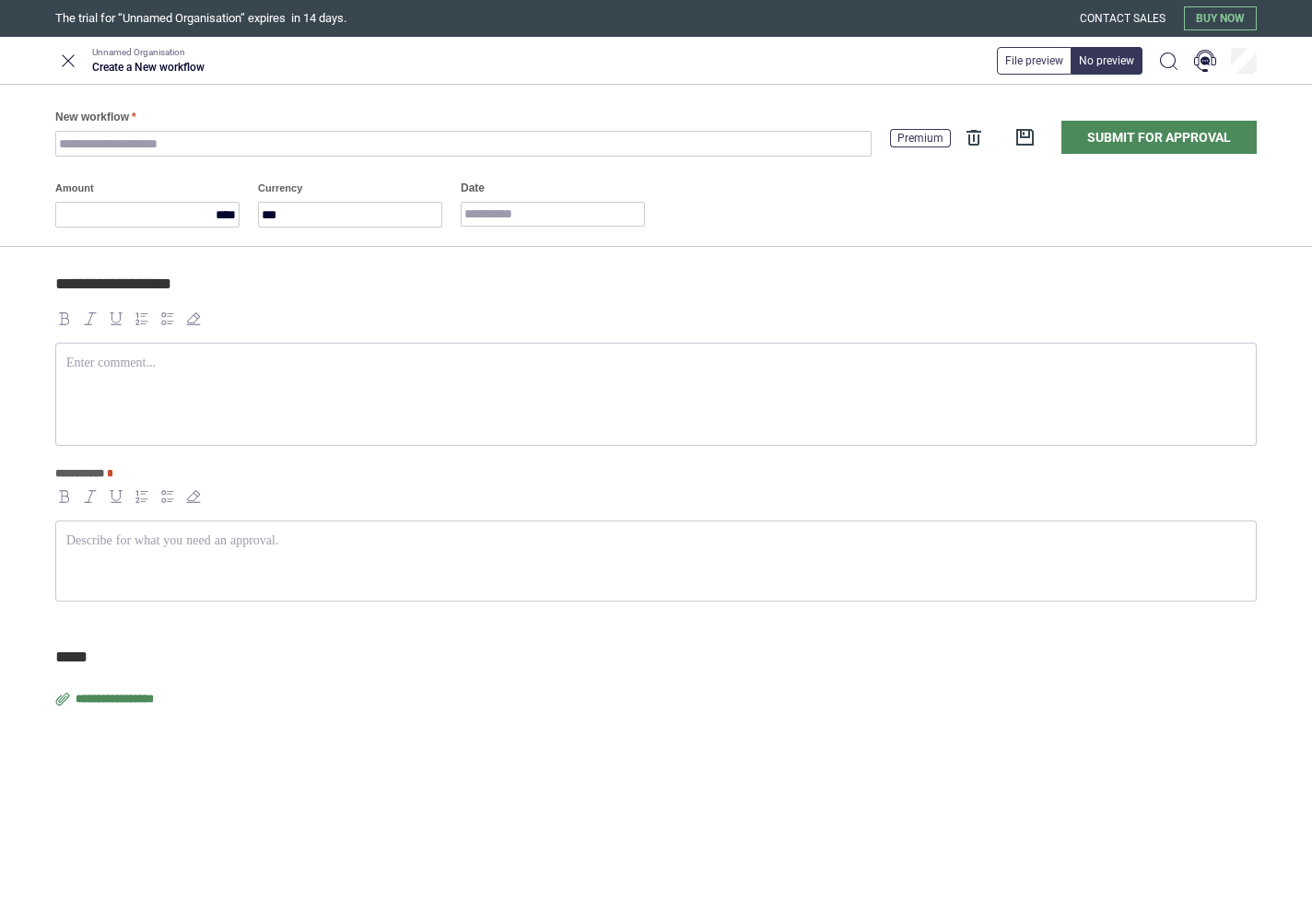 click at bounding box center (1034, 61) 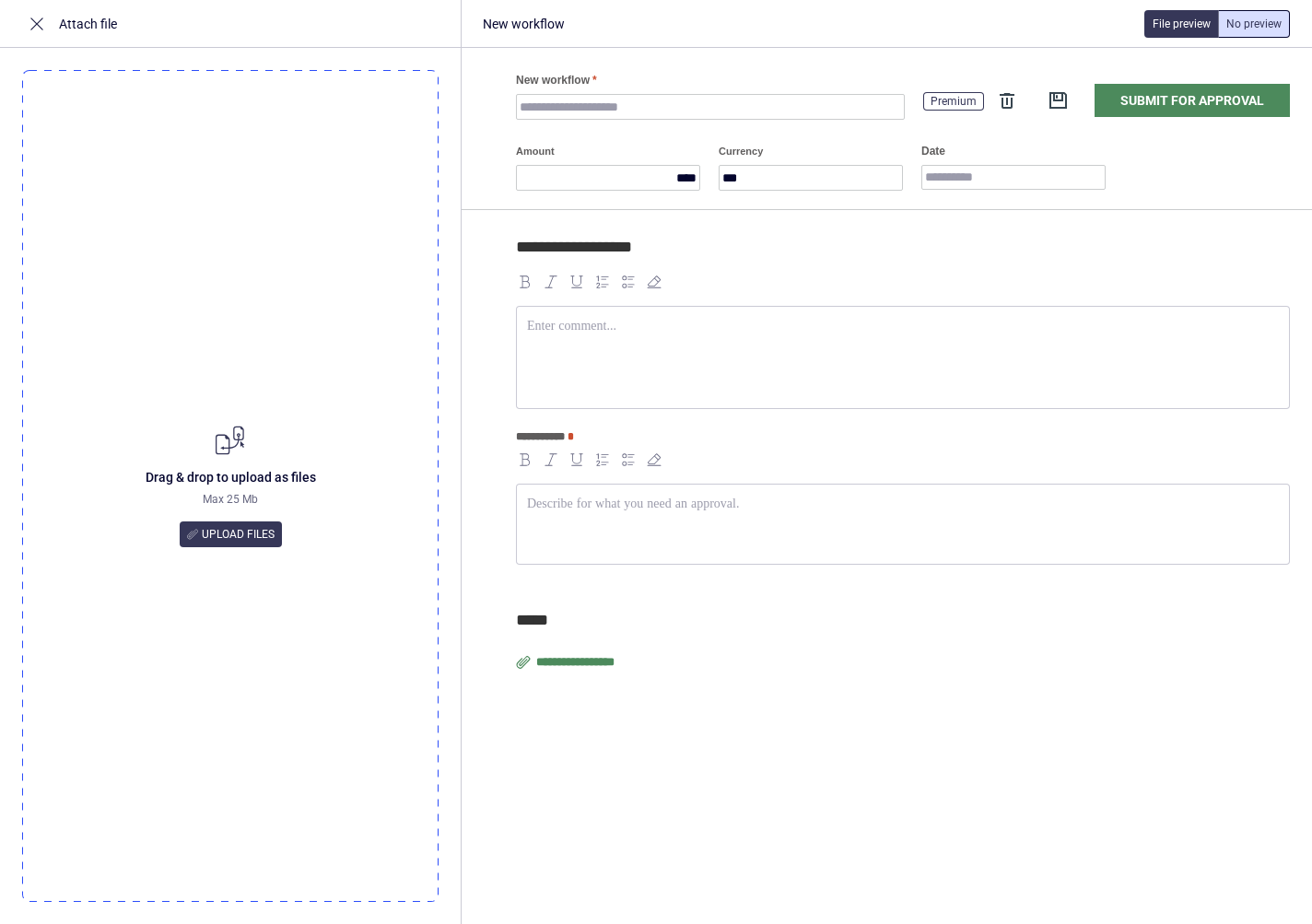 click at bounding box center [1254, 24] 